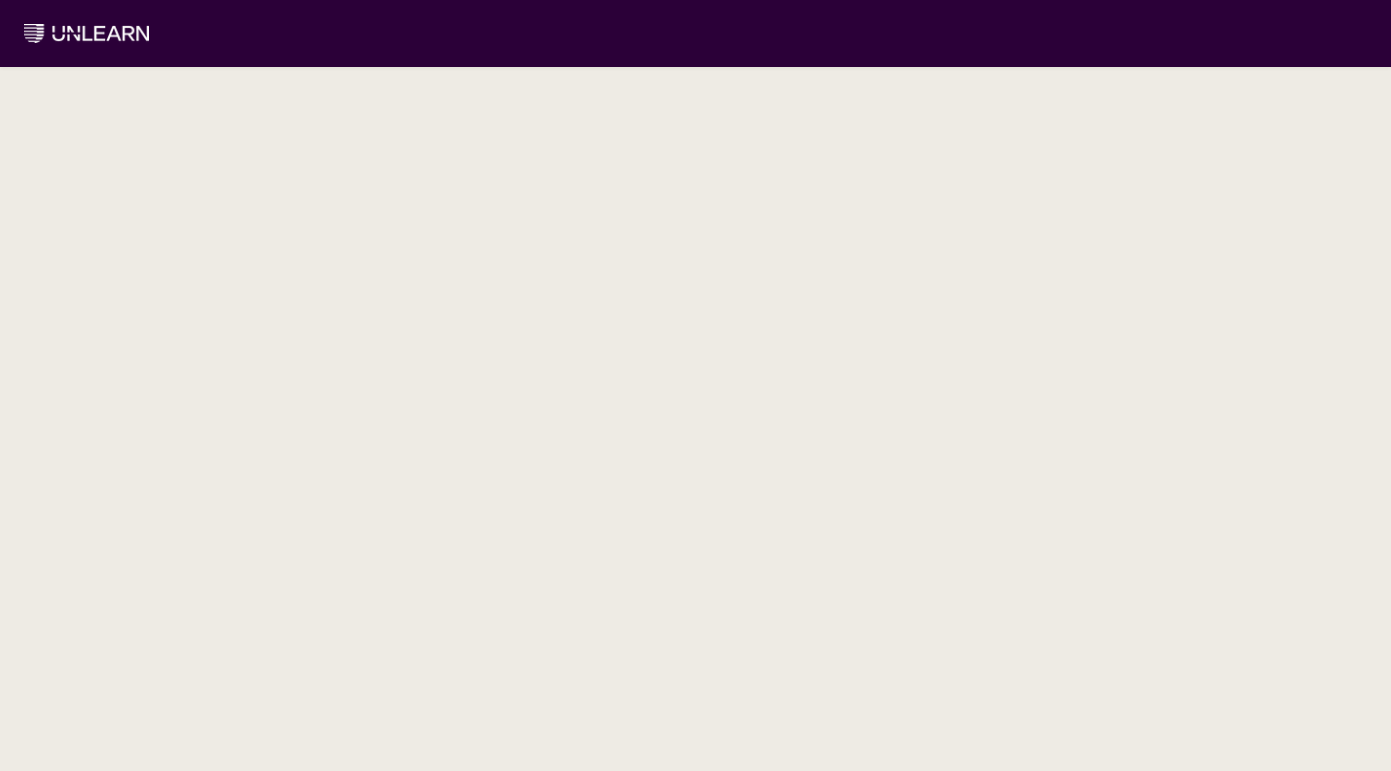 scroll, scrollTop: 0, scrollLeft: 0, axis: both 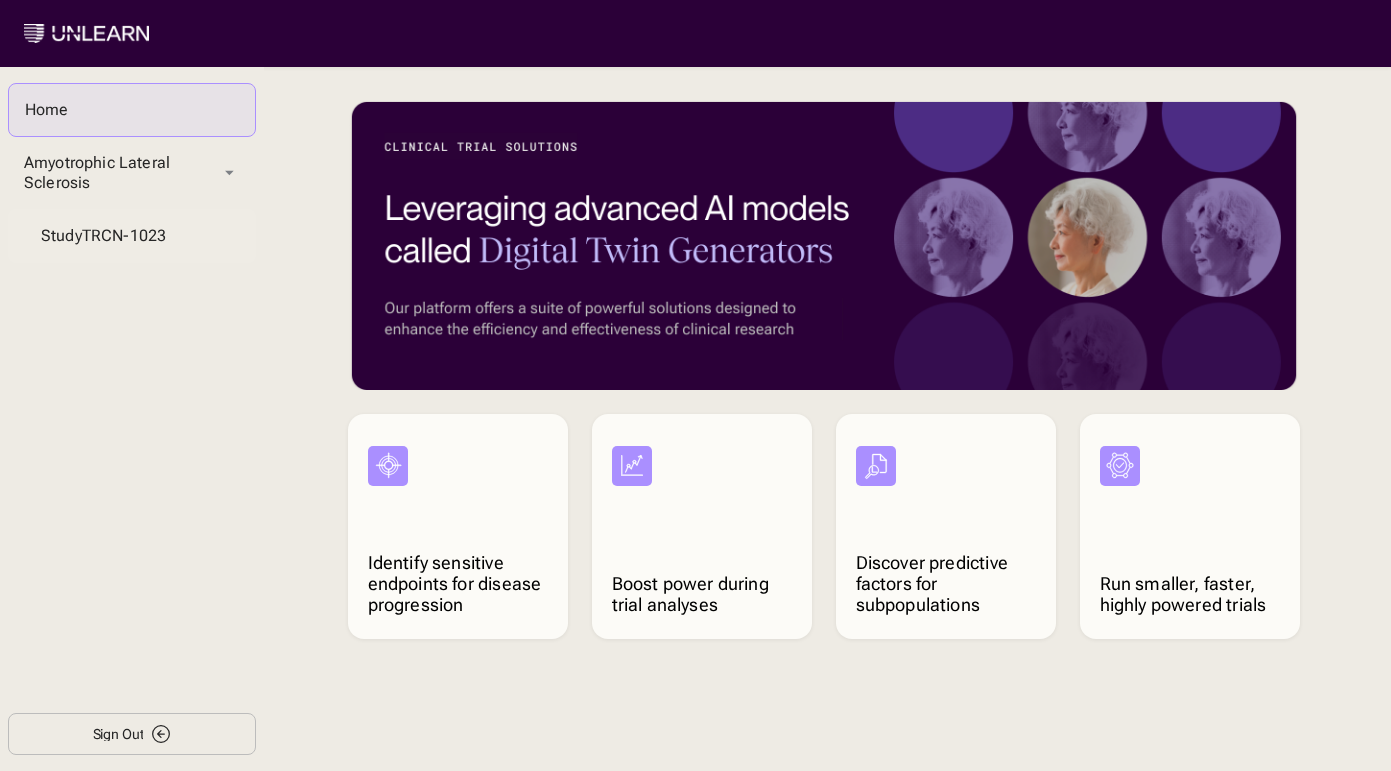 click on "Study  TRCN-1023" at bounding box center (132, 236) 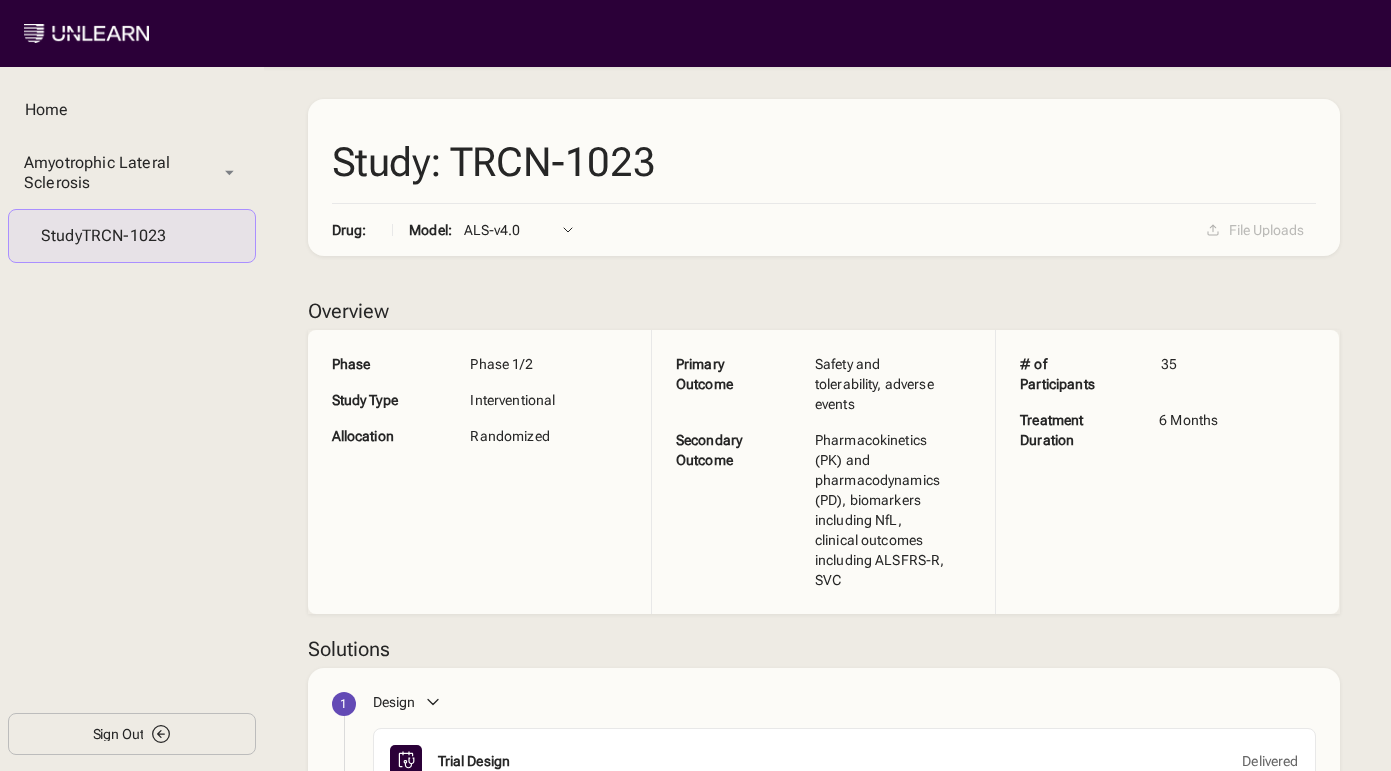 scroll, scrollTop: 248, scrollLeft: 0, axis: vertical 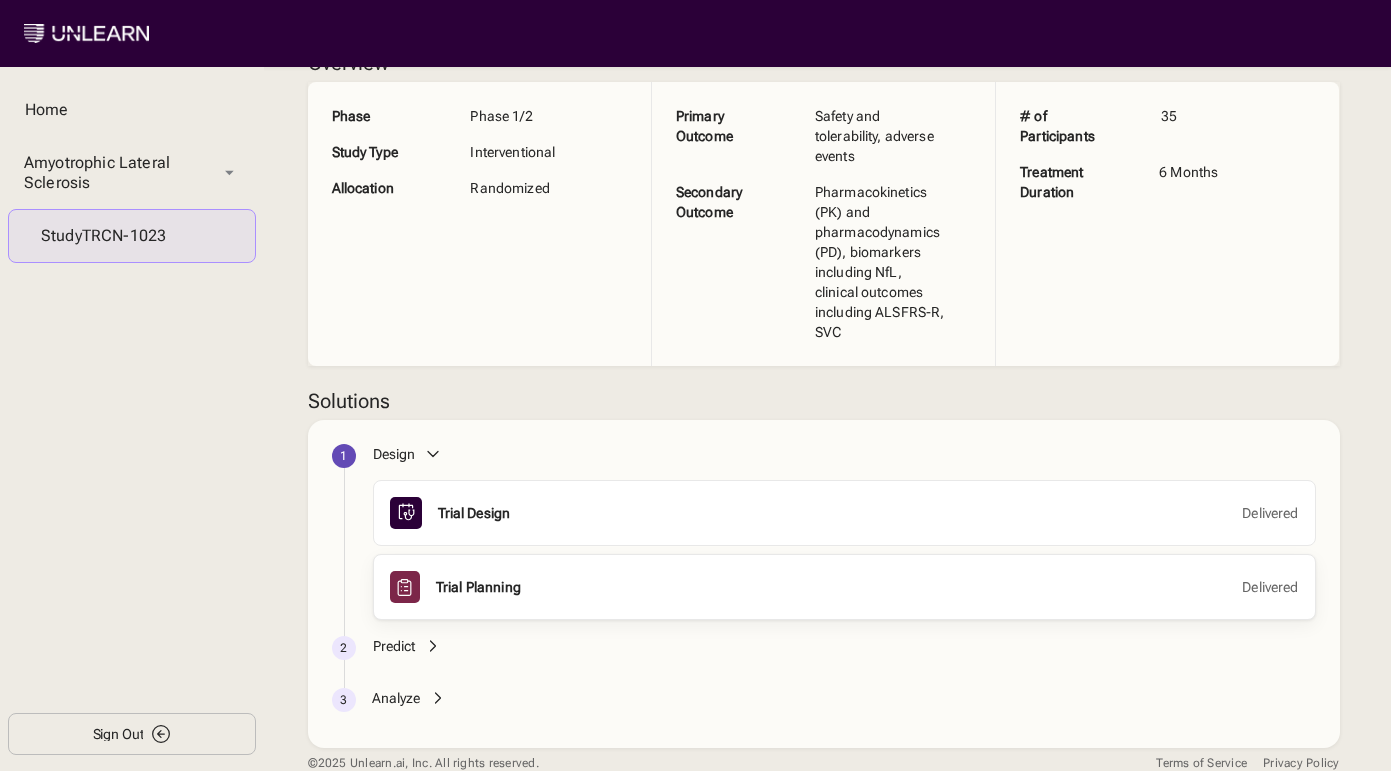 click on "Trial Planning Delivered" at bounding box center (844, 587) 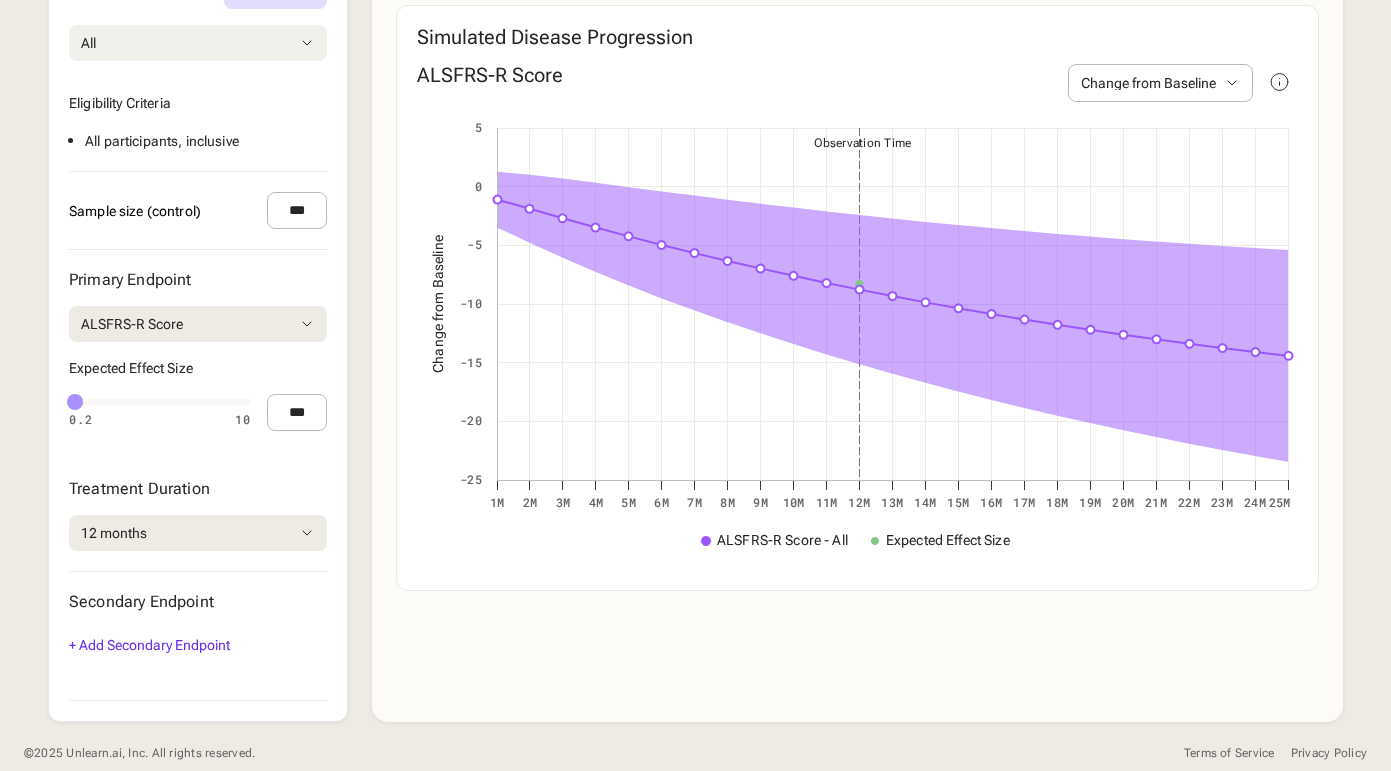 scroll, scrollTop: 902, scrollLeft: 0, axis: vertical 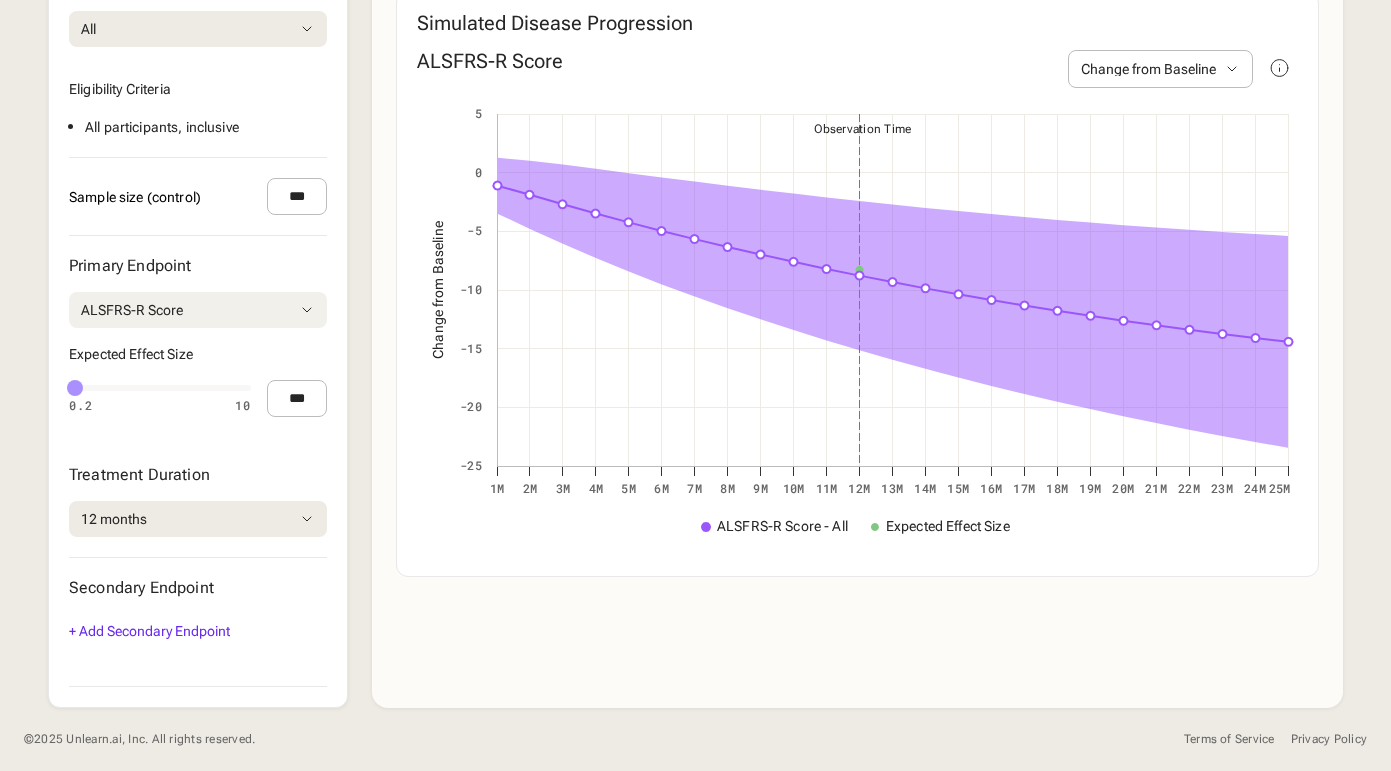 click on "ALSFRS-R Score" at bounding box center [198, 310] 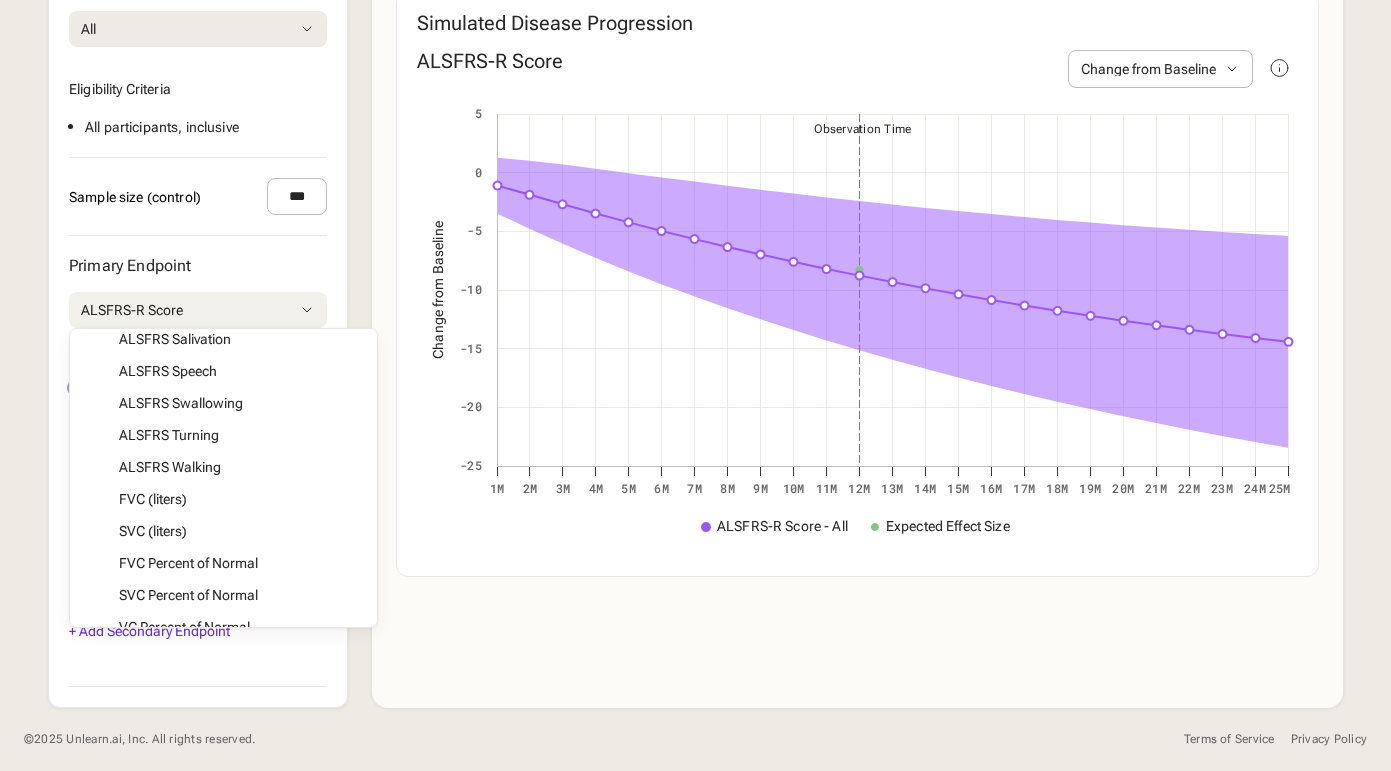 scroll, scrollTop: 305, scrollLeft: 0, axis: vertical 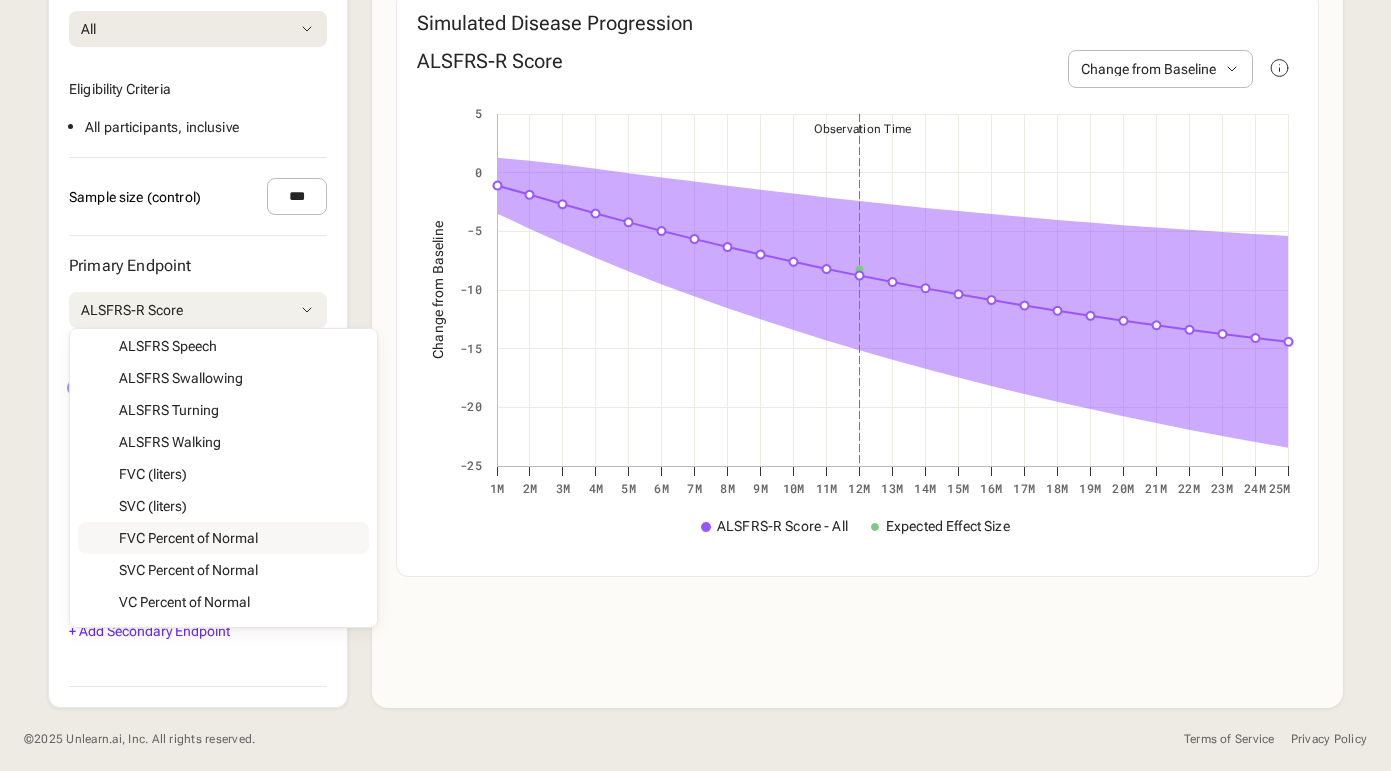 click on "Primary Endpoint ALSFRS-R Score ALSFRS-R Score ALSFRS Climbing ALSFRS Cutting ALSFRS Dyspnea ALSFRS Handwriting ALSFRS Hygiene ALSFRS Respiratory Insufficiency ALSFRS Orthopnea ALSFRS Salivation ALSFRS Speech ALSFRS Swallowing ALSFRS Turning ALSFRS Walking FVC (liters) SVC (liters) FVC Percent of Normal SVC Percent of Normal VC Percent of Normal Plasma Neurofilament Light (NfL) Log Plasma Neurofilament Light (NfL) Expected Effect Size 0.2 10 0.5 0.2 10 *** Treatment Duration 12 months 1 months 2 months 3 months 4 months 5 months 6 months 7 months 8 months 9 months 10 months 11 months 12 months 13 months 14 months 15 months 16 months 17 months 18 months 19 months 20 months 21 months 22 months 23 months 24 months 25 months" at bounding box center (198, 397) 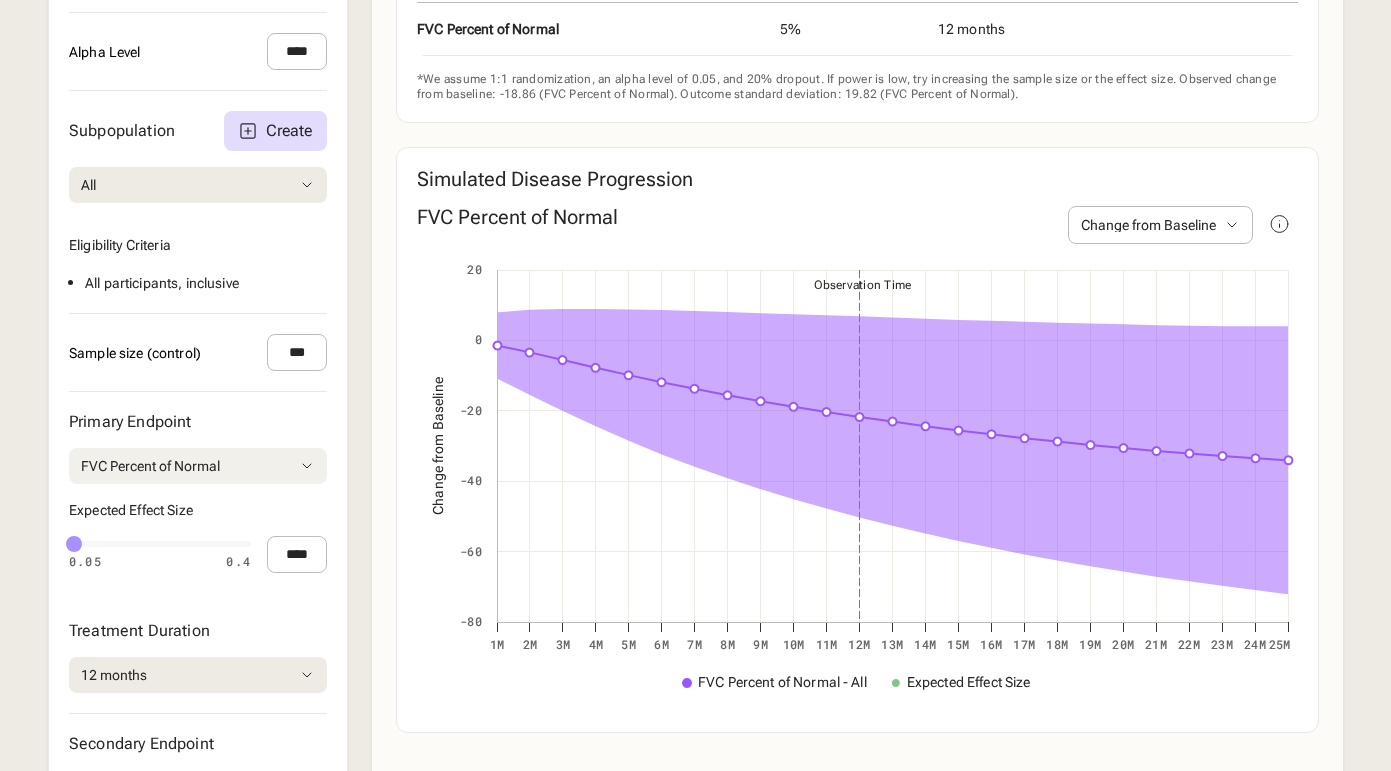 scroll, scrollTop: 515, scrollLeft: 0, axis: vertical 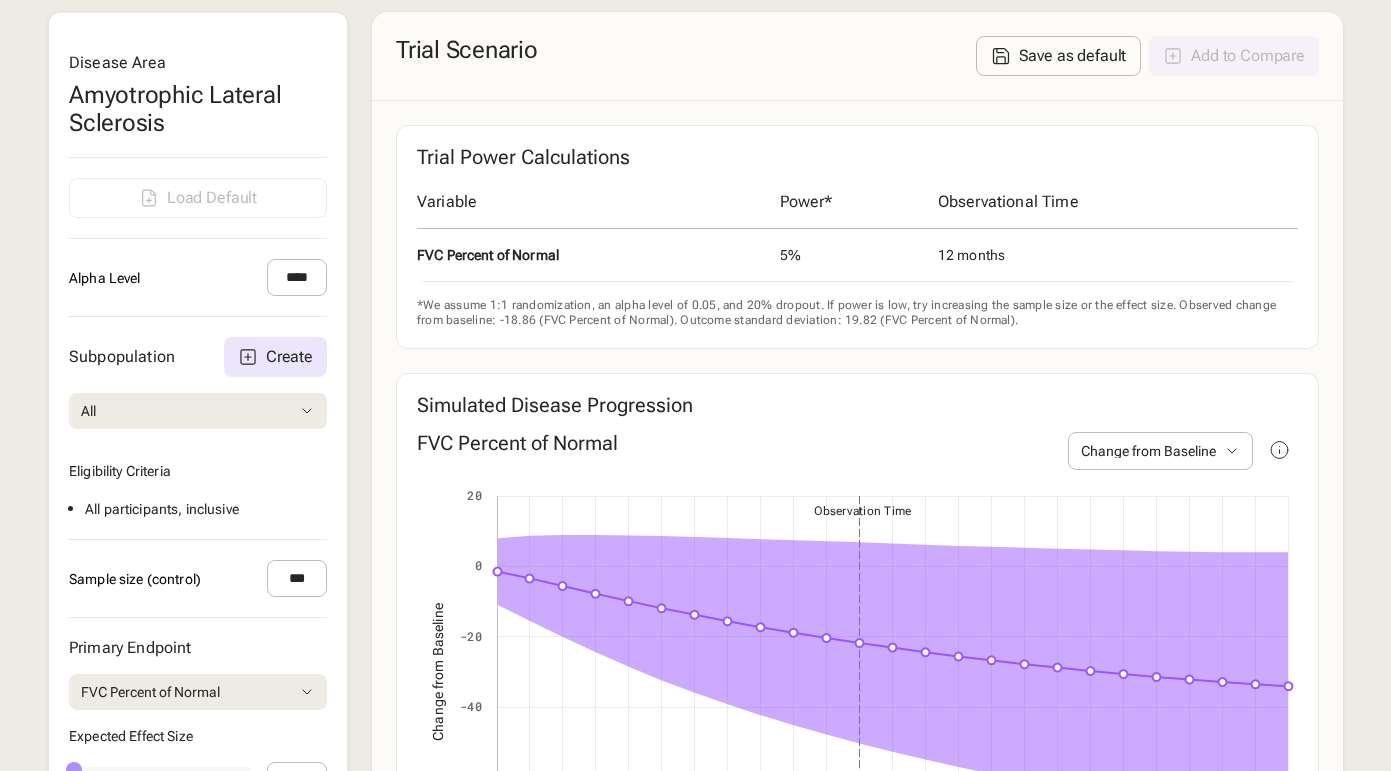 click on "Create" at bounding box center (275, 357) 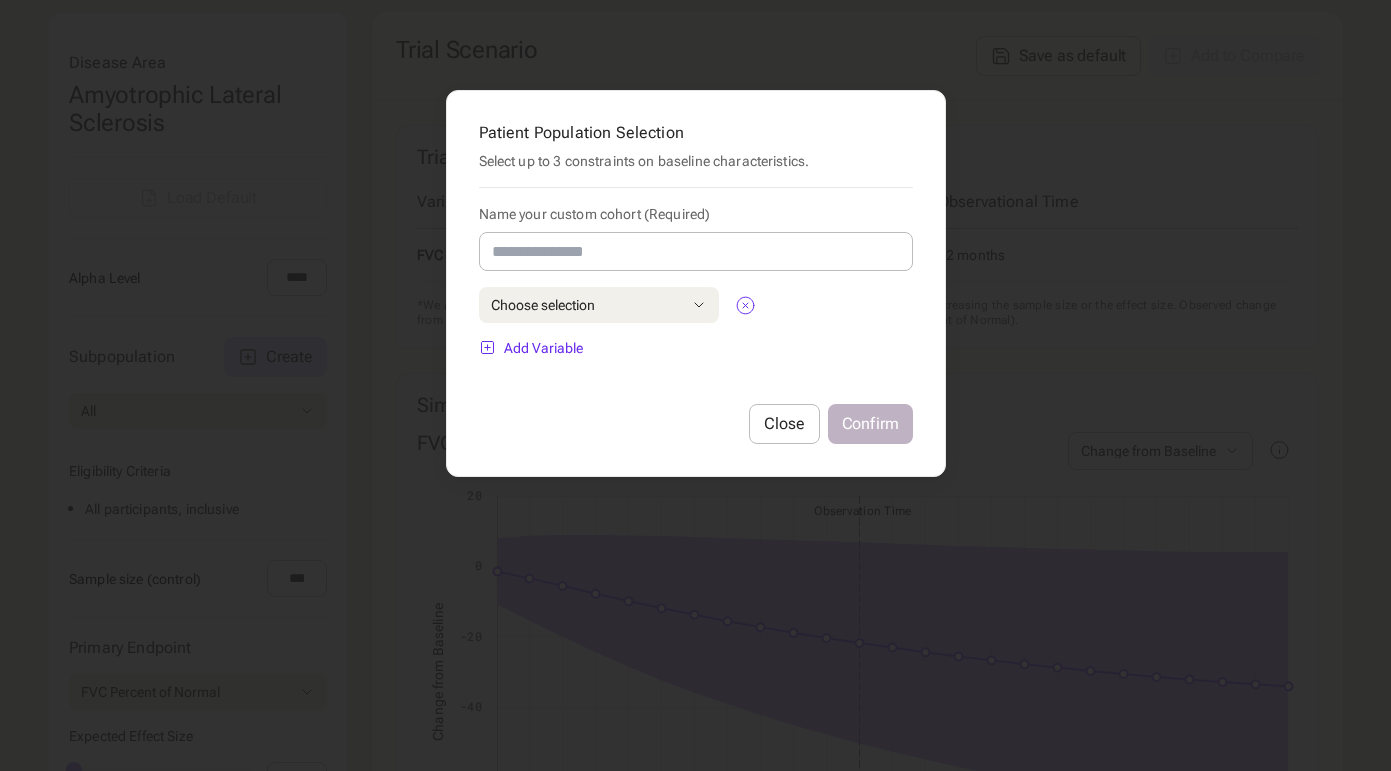 click 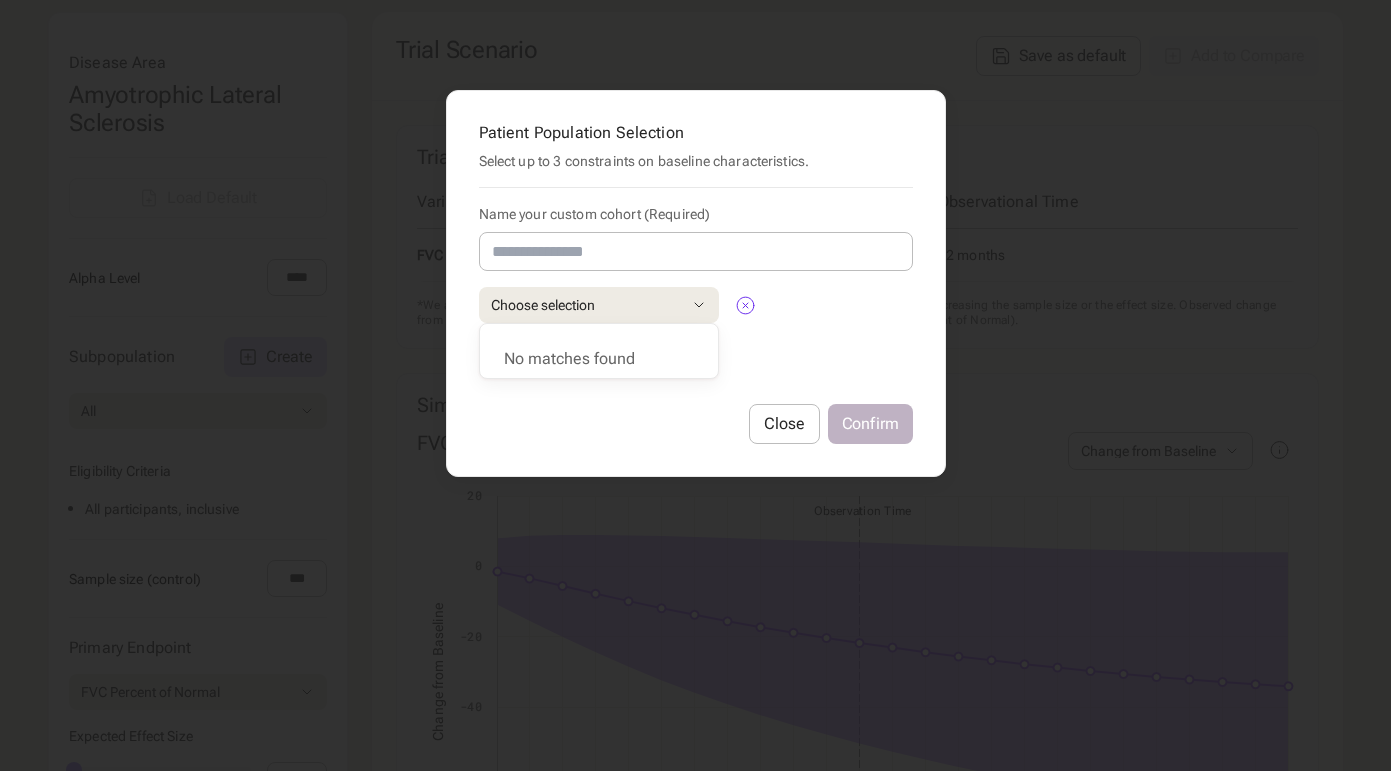 click on "Select up to 3 constraints on baseline characteristics.   Name your custom cohort (Required) Choose selection No matches found Add Variable" at bounding box center (696, 253) 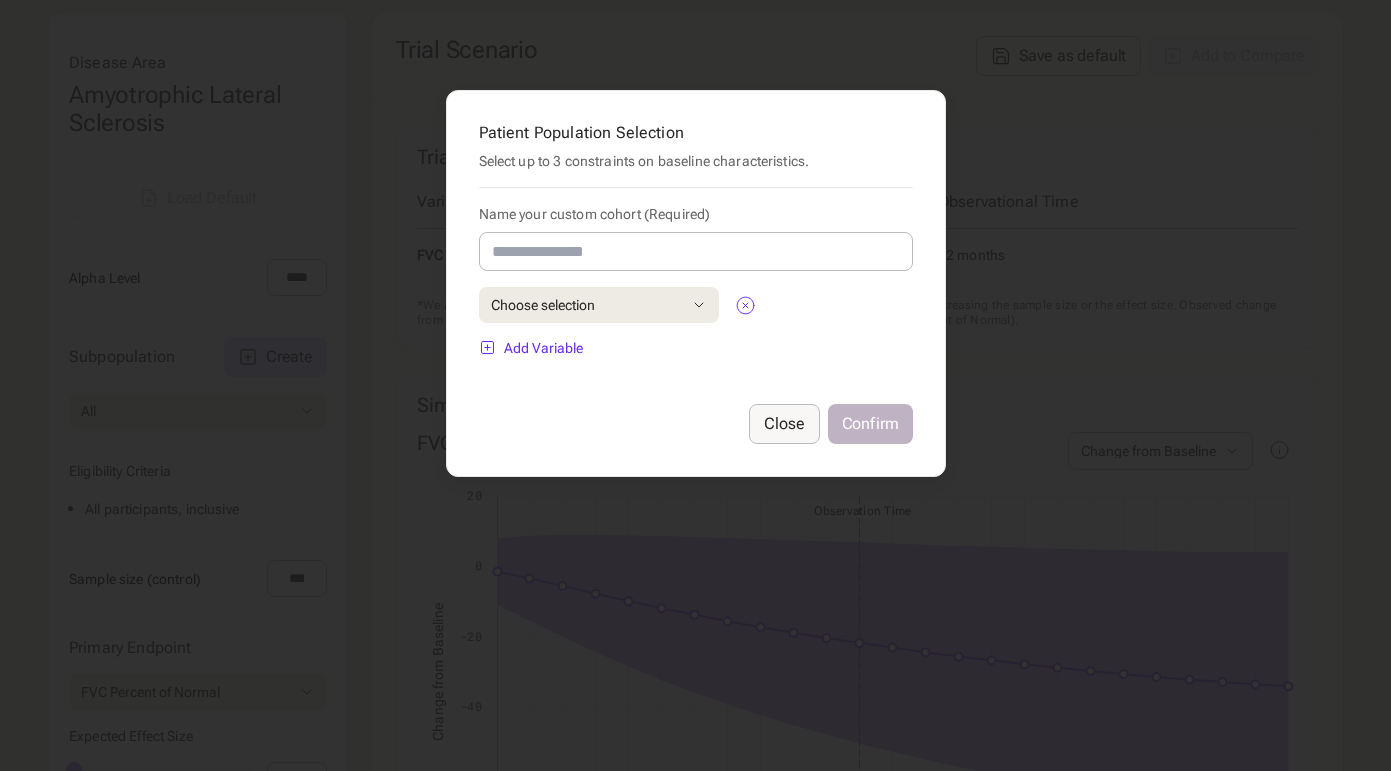 click on "Close" at bounding box center (784, 424) 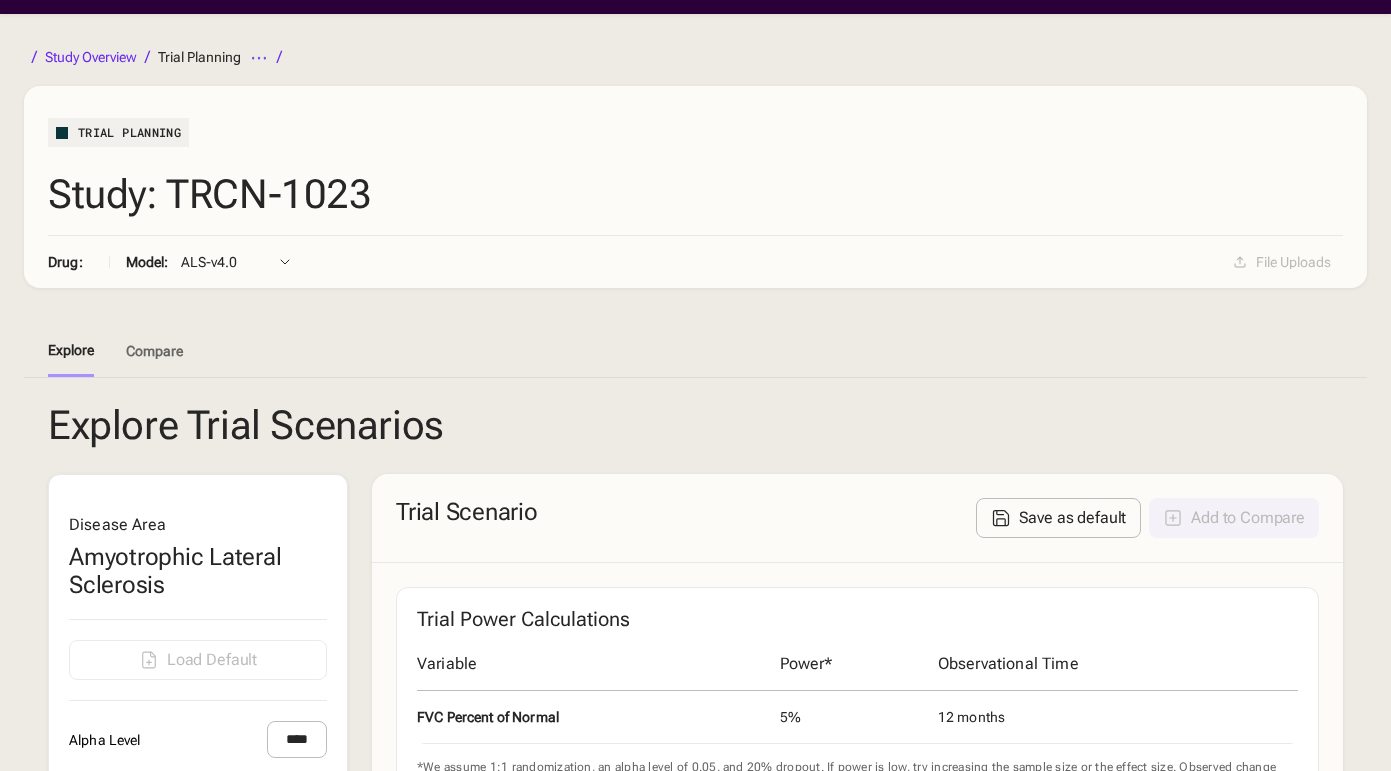 scroll, scrollTop: 0, scrollLeft: 0, axis: both 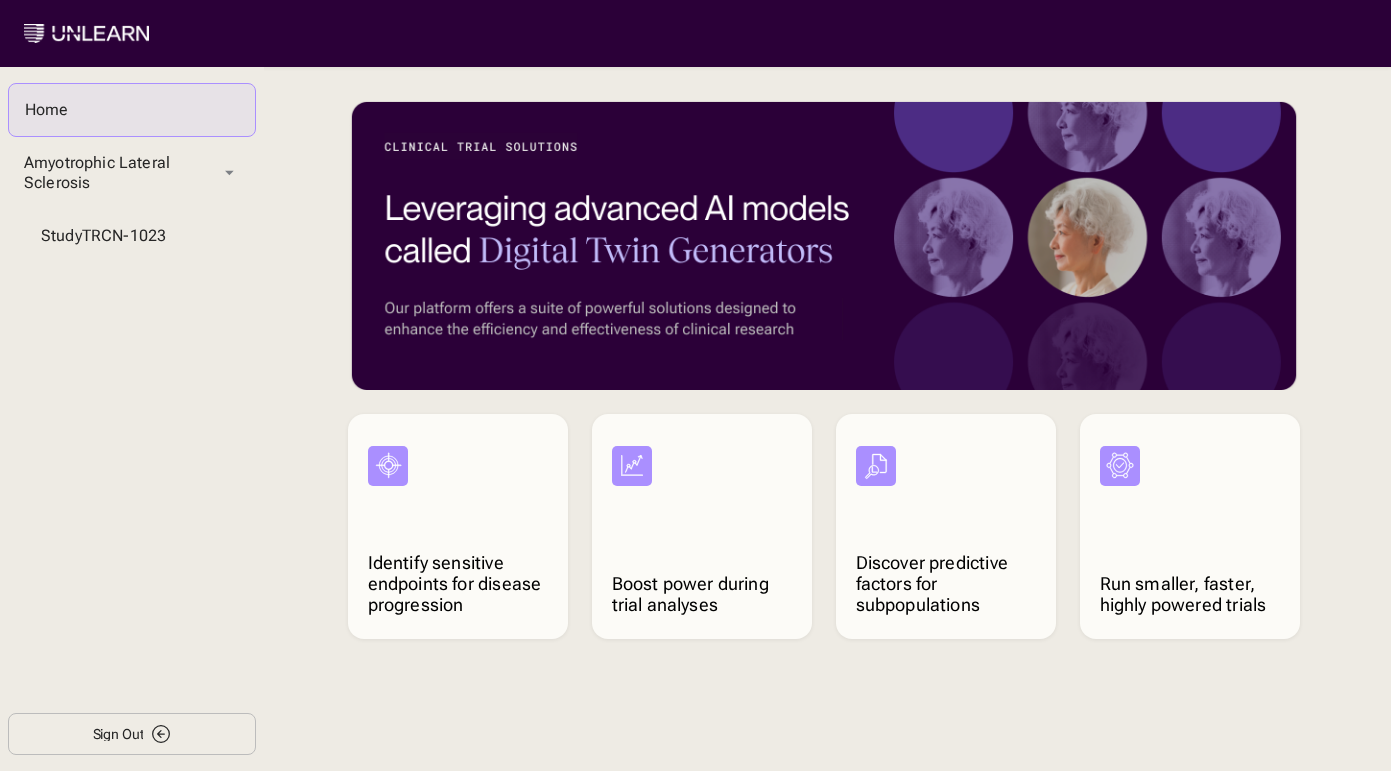 click 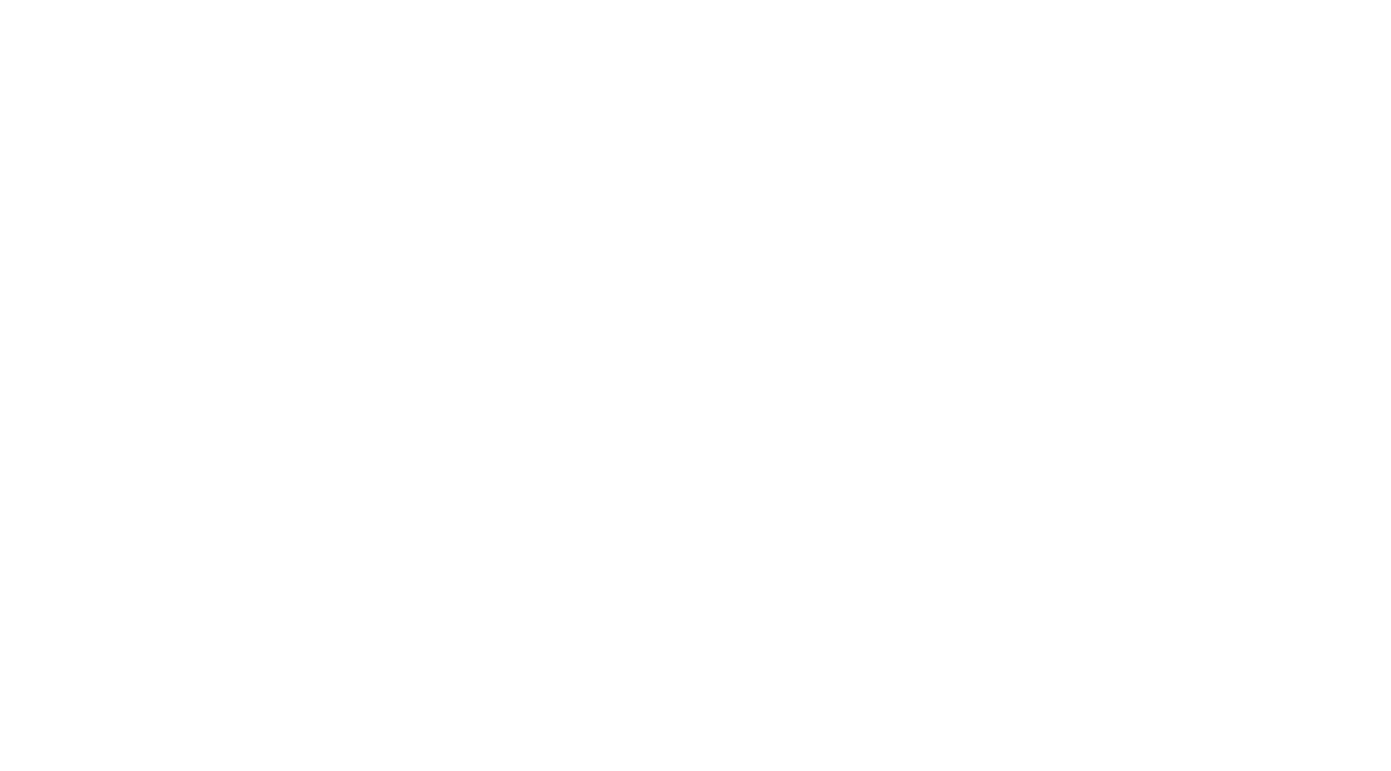 scroll, scrollTop: 0, scrollLeft: 0, axis: both 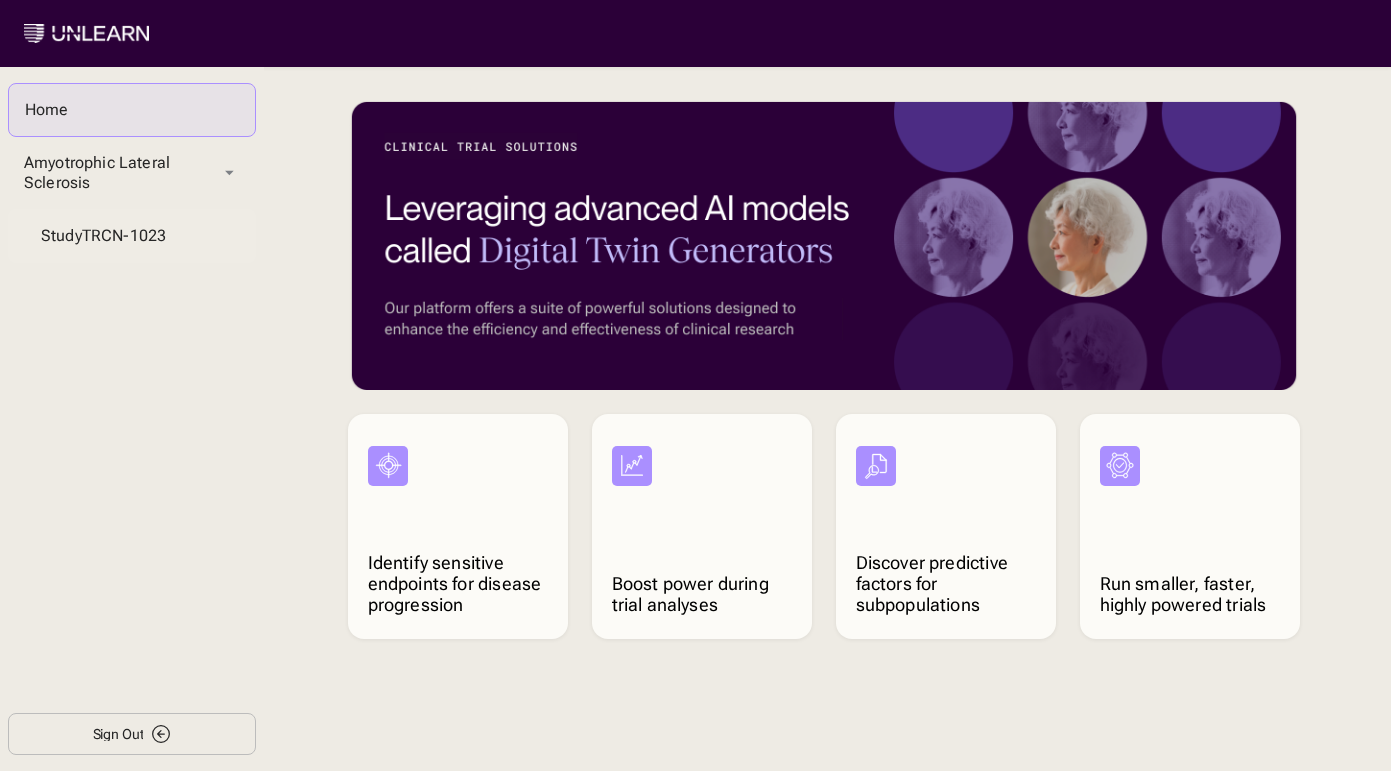click on "Study  TRCN-1023" at bounding box center [132, 236] 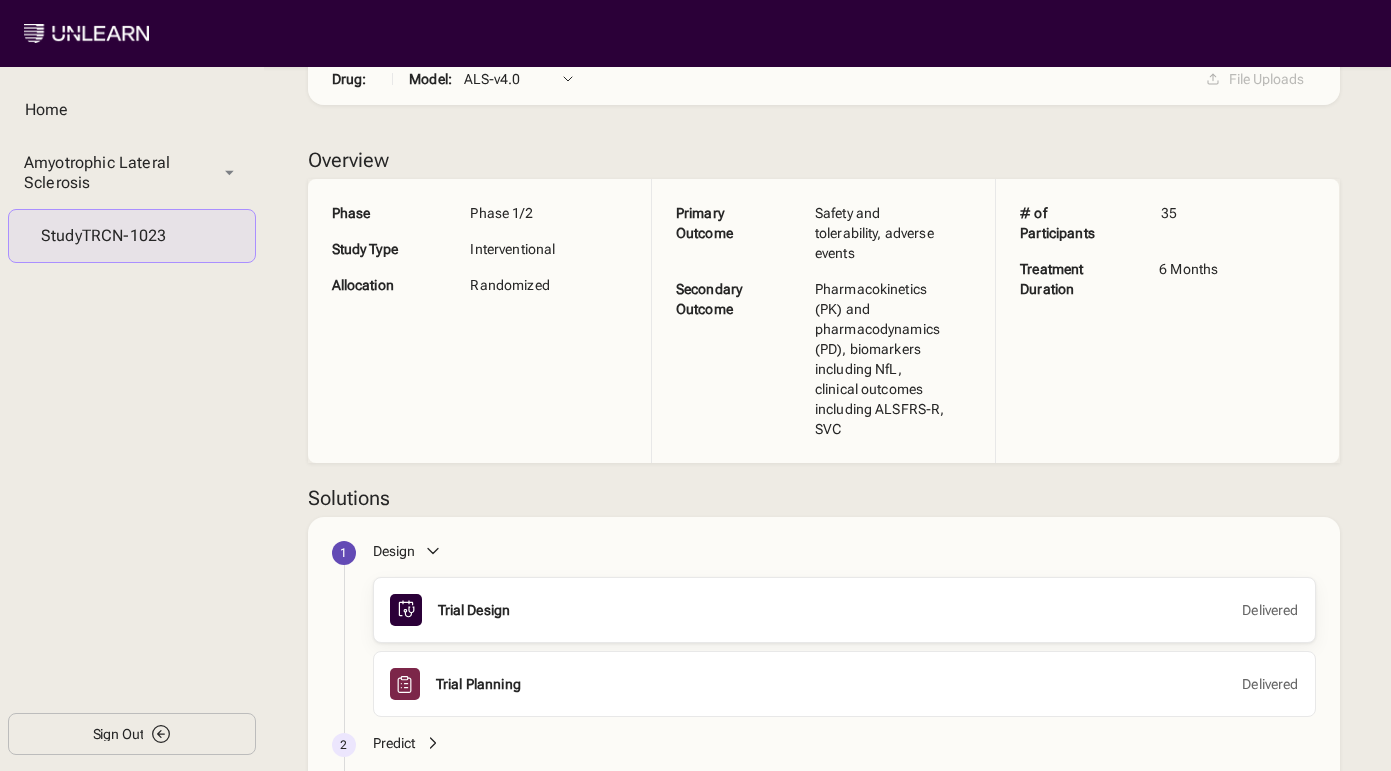 scroll, scrollTop: 248, scrollLeft: 0, axis: vertical 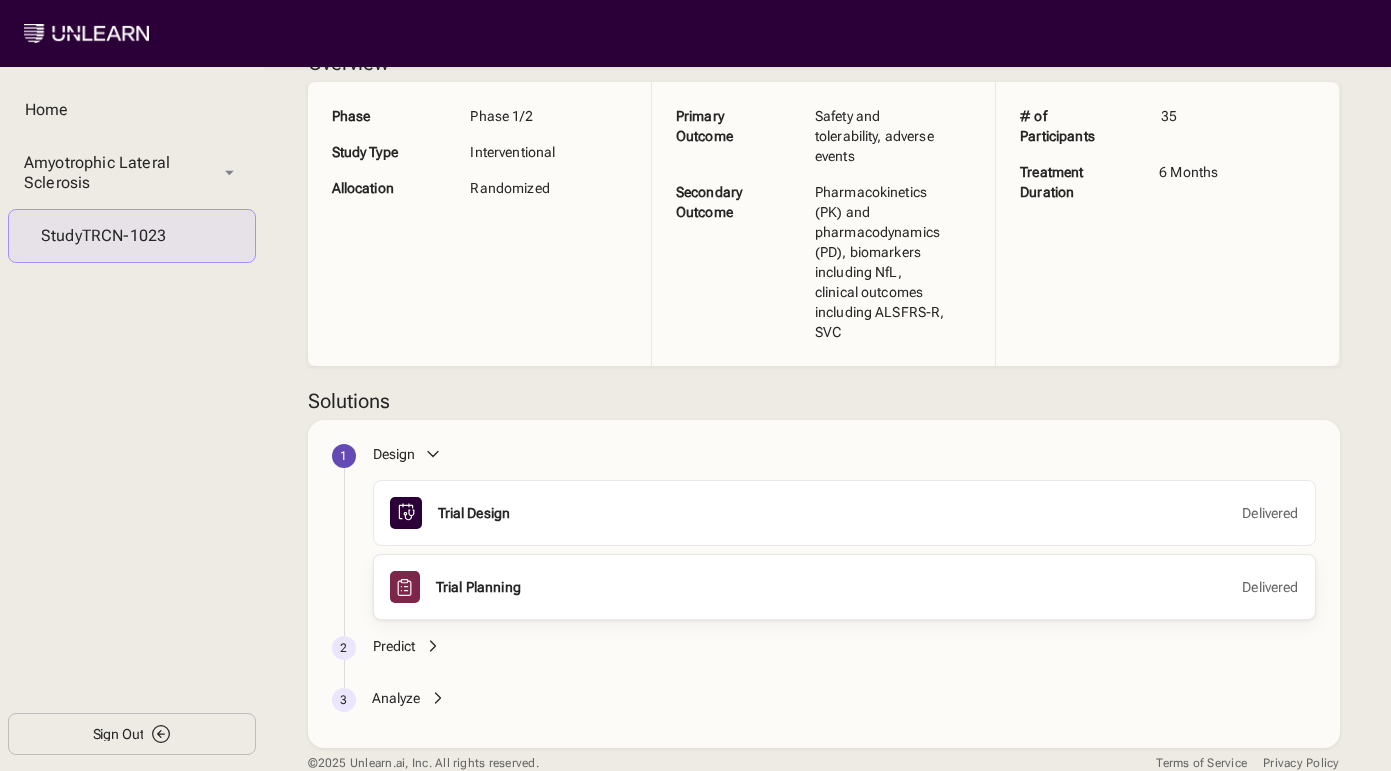 click on "Trial Planning" at bounding box center [478, 587] 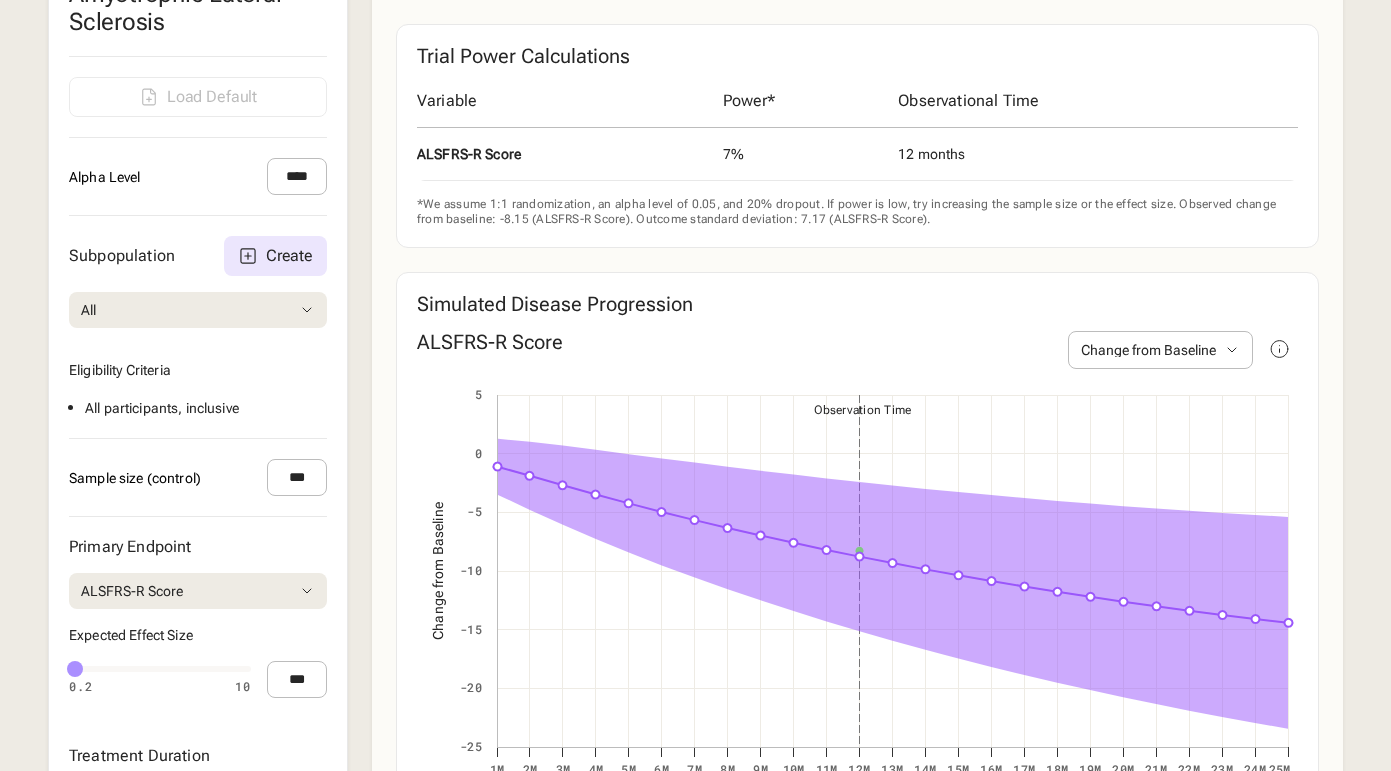 scroll, scrollTop: 619, scrollLeft: 0, axis: vertical 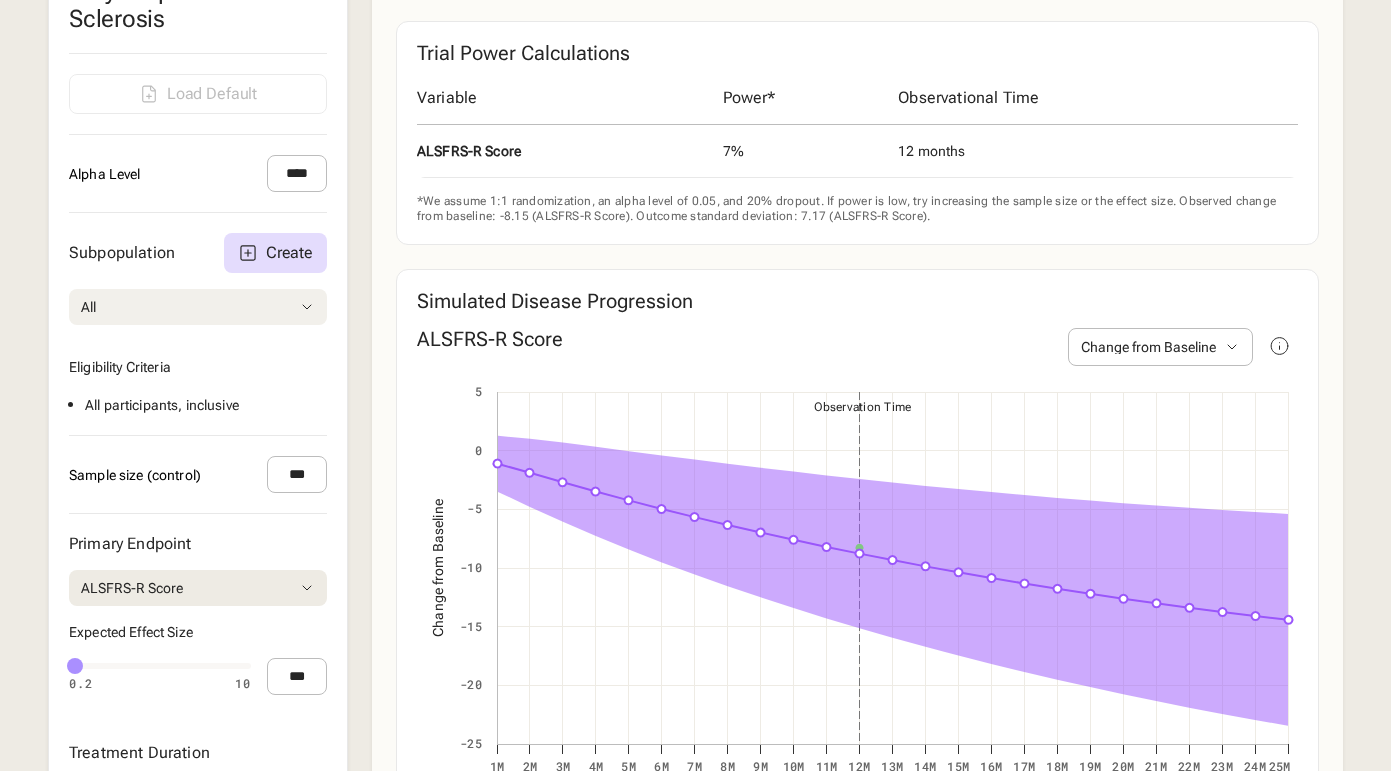 click on "All" at bounding box center (198, 307) 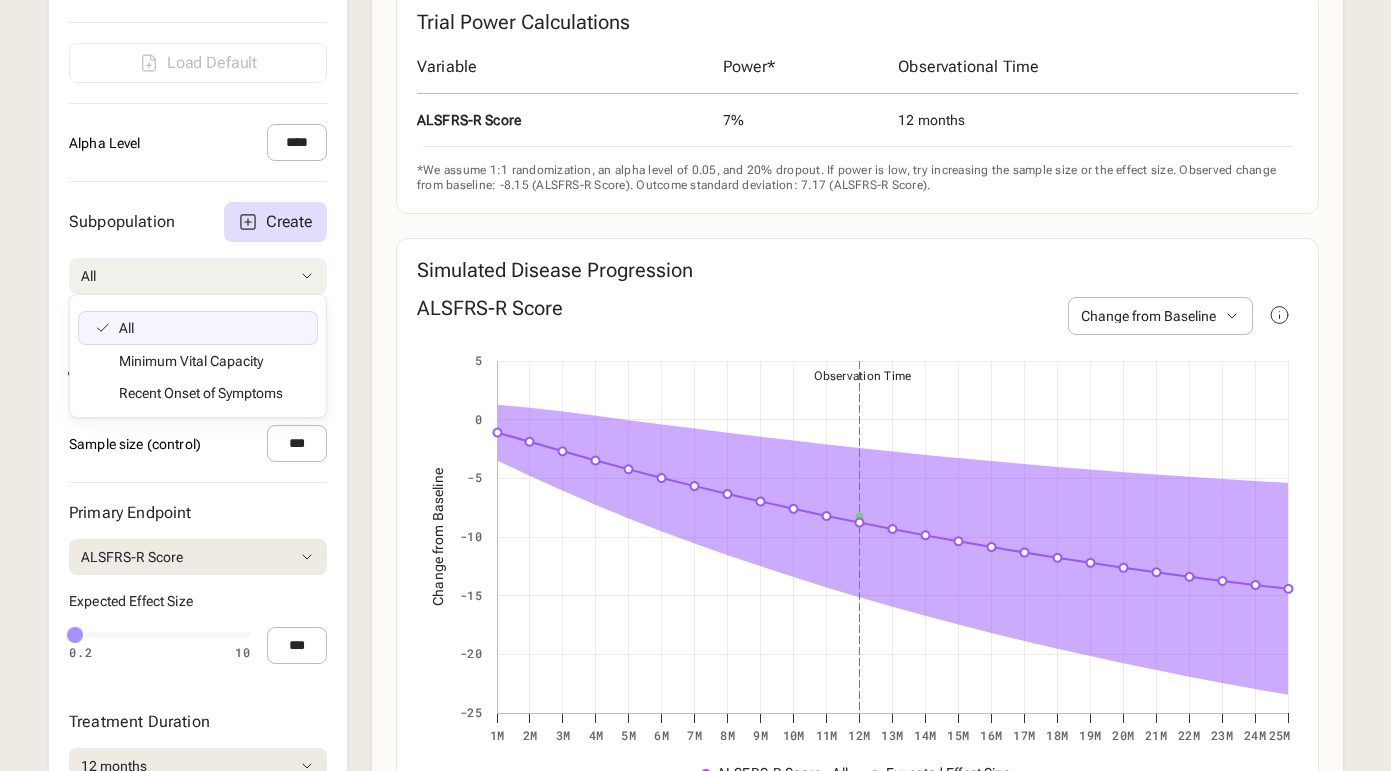 scroll, scrollTop: 656, scrollLeft: 0, axis: vertical 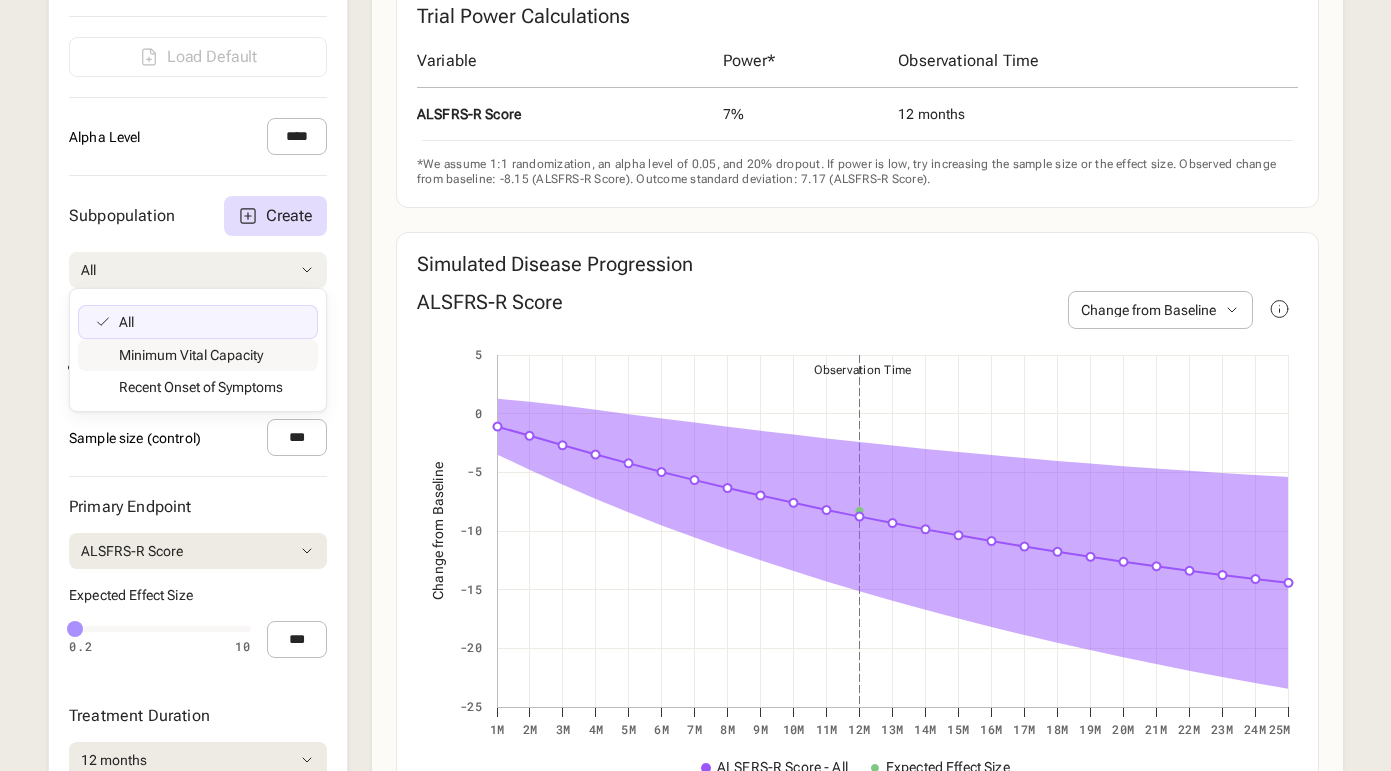 click on "Subpopulation Create All All Minimum Vital Capacity Recent Onset of Symptoms Eligibility Criteria All participants , inclusive" at bounding box center [198, 287] 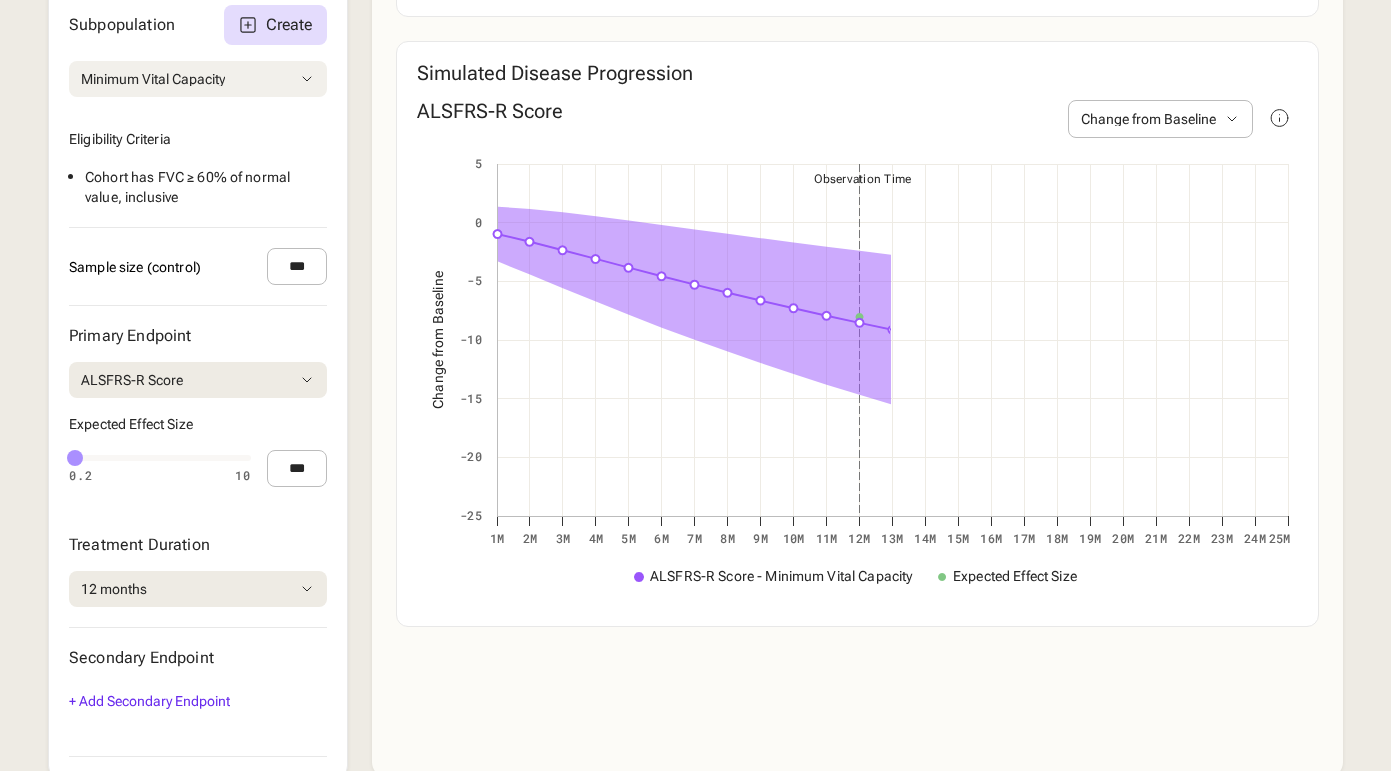 scroll, scrollTop: 895, scrollLeft: 0, axis: vertical 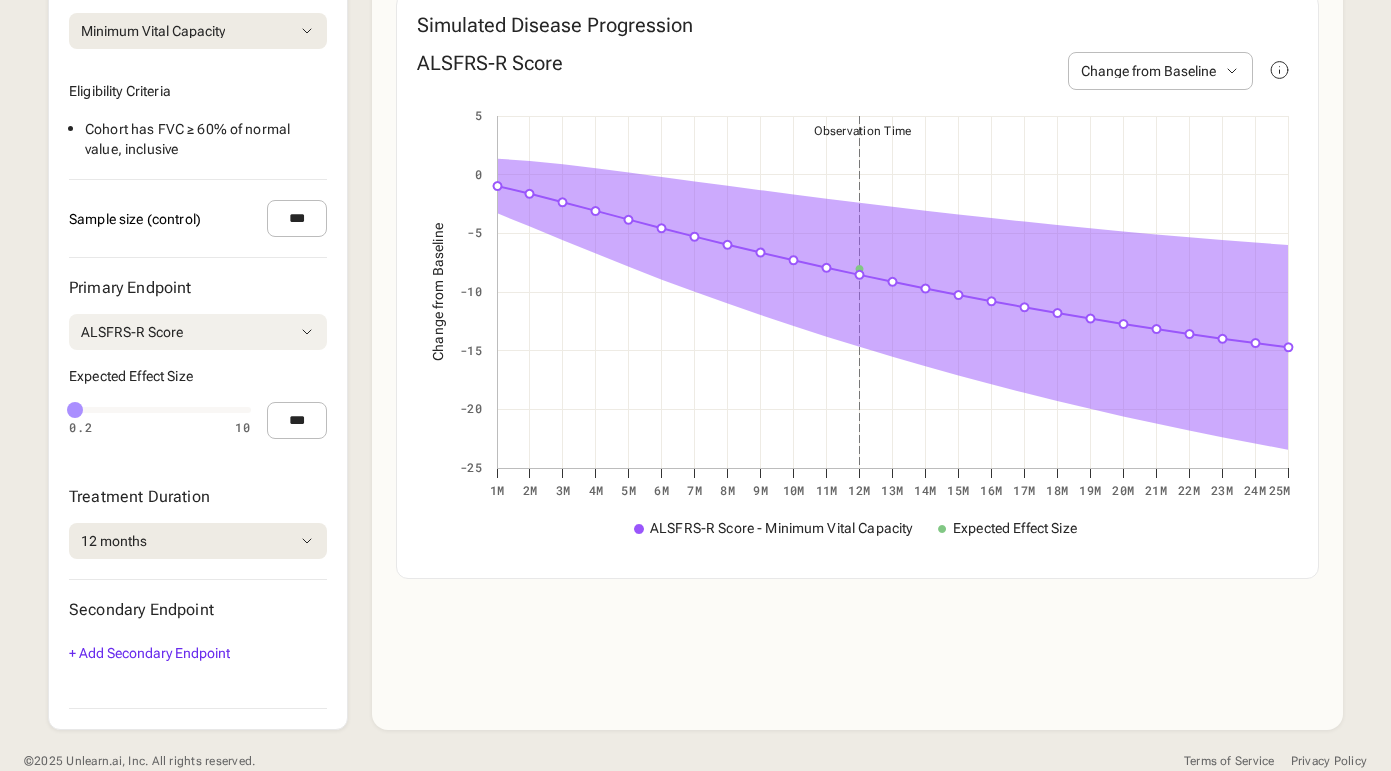 click on "ALSFRS-R Score" at bounding box center (198, 332) 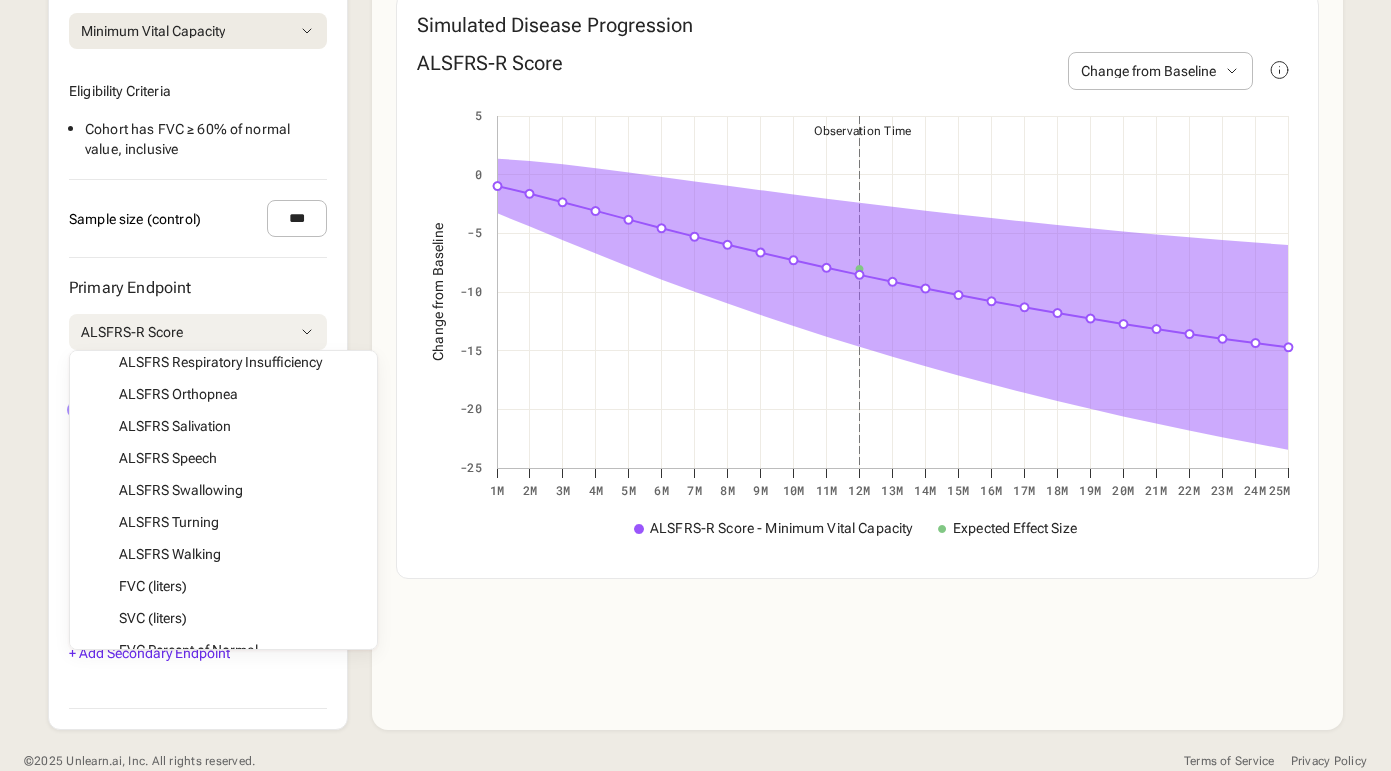 scroll, scrollTop: 368, scrollLeft: 0, axis: vertical 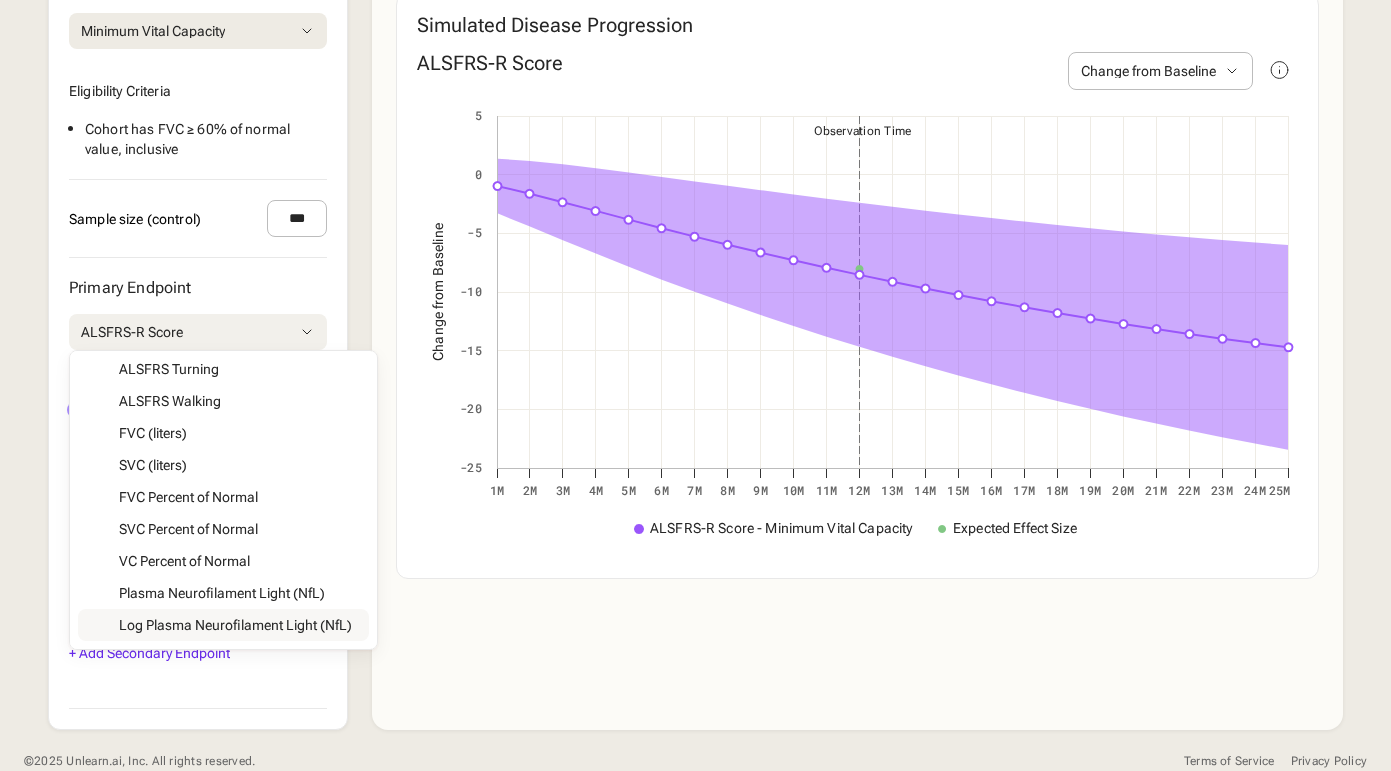 click on "Disease Area Amyotrophic Lateral Sclerosis Load Default Alpha Level **** Subpopulation Create Minimum Vital Capacity All Minimum Vital Capacity Recent Onset of Symptoms Eligibility Criteria Cohort has FVC ≥ 60% of normal value , inclusive Sample size (control) *** Primary Endpoint ALSFRS-R Score ALSFRS-R Score ALSFRS Climbing ALSFRS Cutting ALSFRS Dyspnea ALSFRS Handwriting ALSFRS Hygiene ALSFRS Respiratory Insufficiency ALSFRS Orthopnea ALSFRS Salivation ALSFRS Speech ALSFRS Swallowing ALSFRS Turning ALSFRS Walking FVC (liters) SVC (liters) FVC Percent of Normal SVC Percent of Normal VC Percent of Normal Plasma Neurofilament Light (NfL) Log Plasma Neurofilament Light (NfL) Expected Effect Size 0.2 10 0.5 0.2 10 *** Treatment Duration 12 months 1 months 2 months 3 months 4 months 5 months 6 months 7 months 8 months 9 months 10 months 11 months 12 months 13 months 14 months 15 months 16 months 17 months 18 months 19 months 20 months 21 months 22 months 23 months 24 months 25 months Secondary Endpoint" at bounding box center [198, 181] 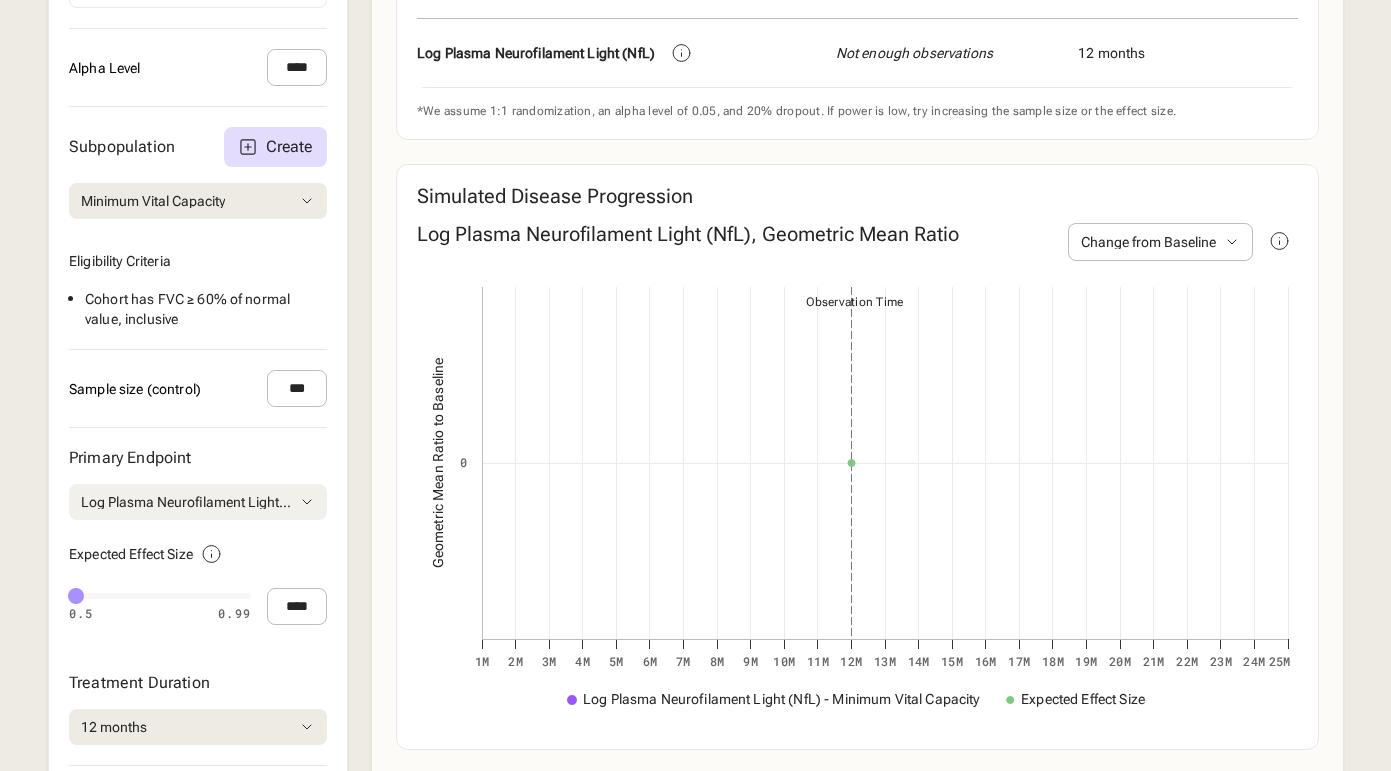 scroll, scrollTop: 639, scrollLeft: 0, axis: vertical 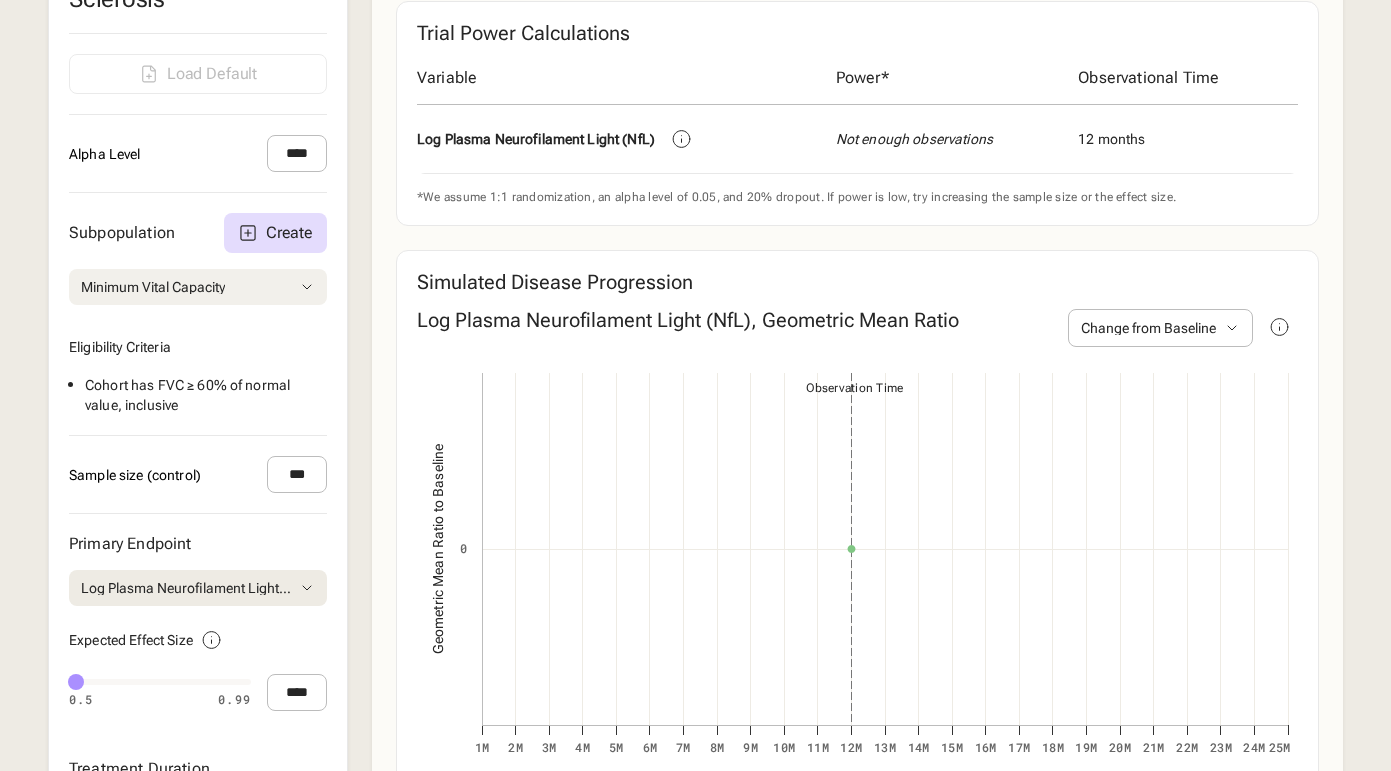 click on "Minimum Vital Capacity" at bounding box center (198, 287) 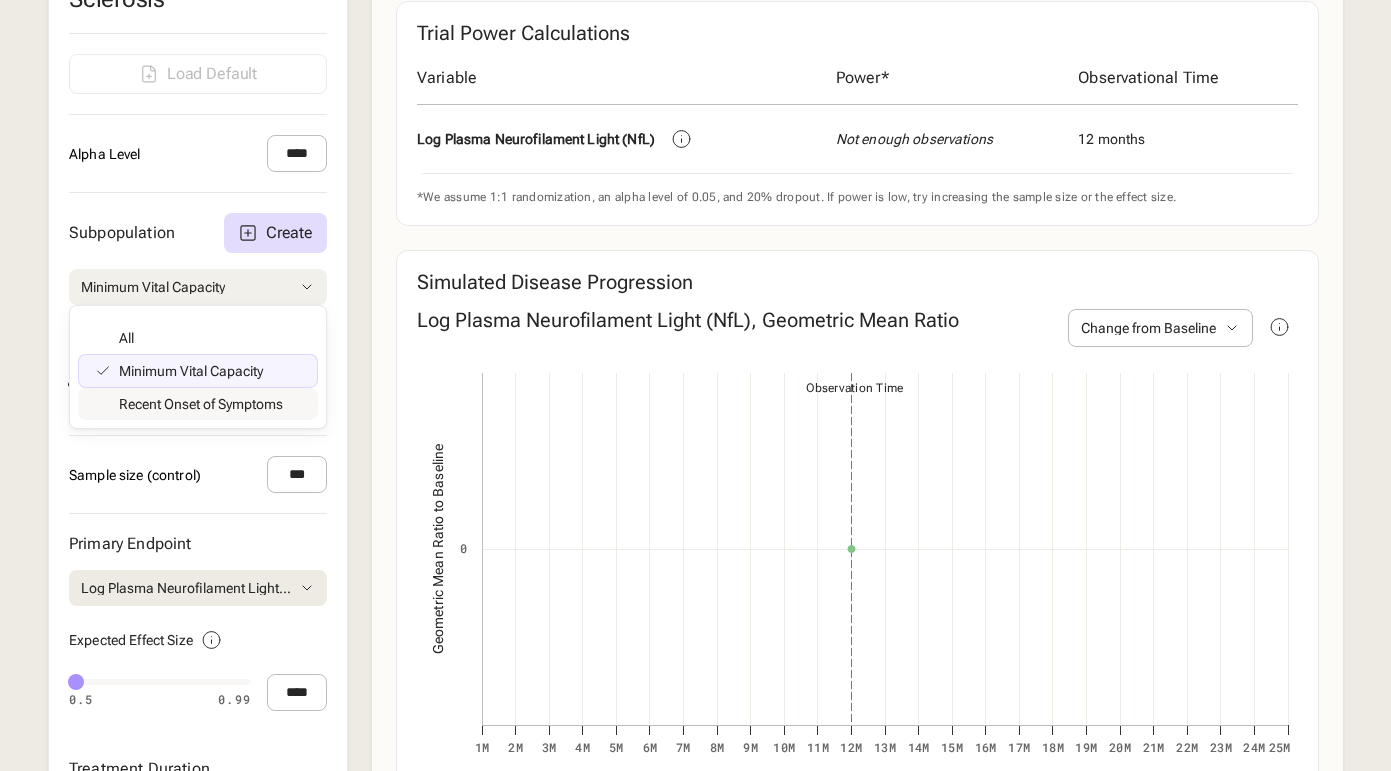 click on "Subpopulation Create Minimum Vital Capacity All Minimum Vital Capacity Recent Onset of Symptoms Eligibility Criteria Cohort has FVC ≥ 60% of normal value , inclusive" at bounding box center (198, 314) 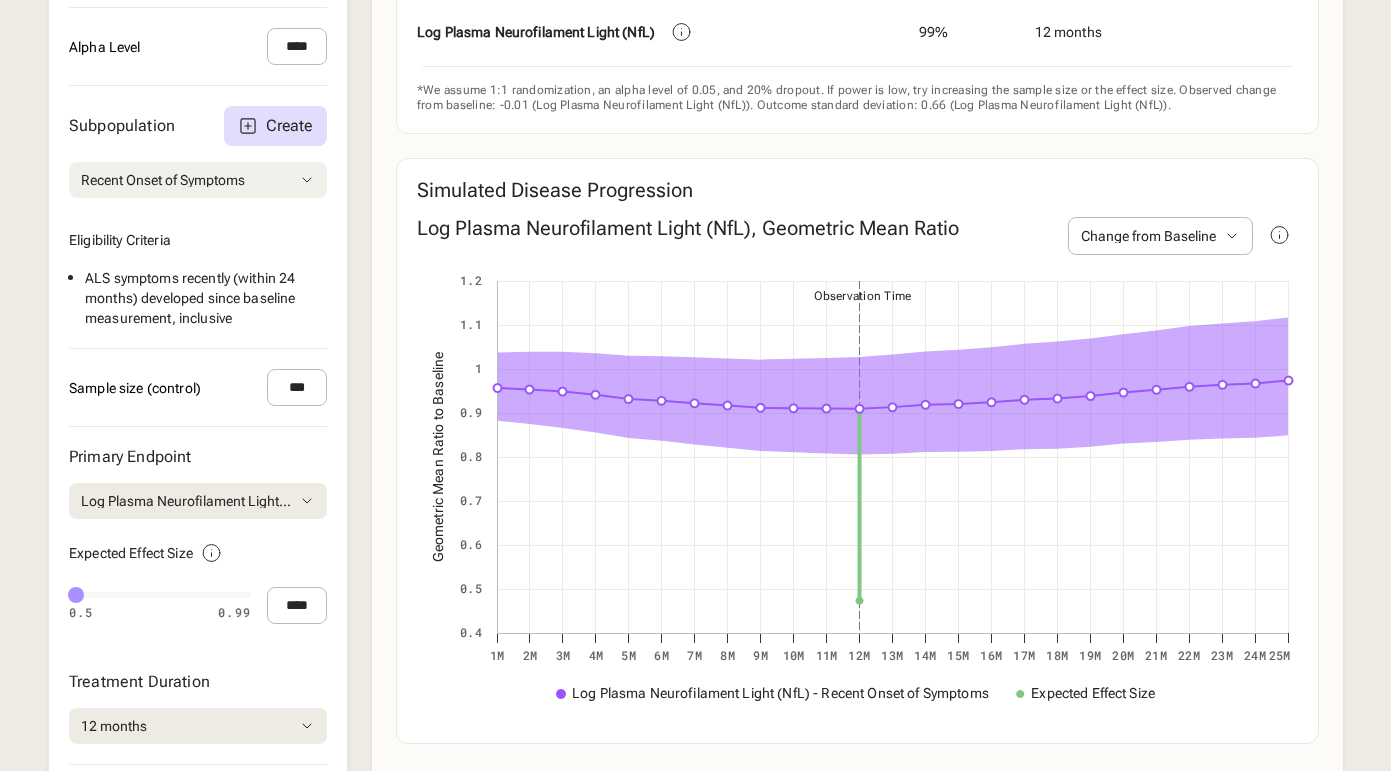 scroll, scrollTop: 769, scrollLeft: 0, axis: vertical 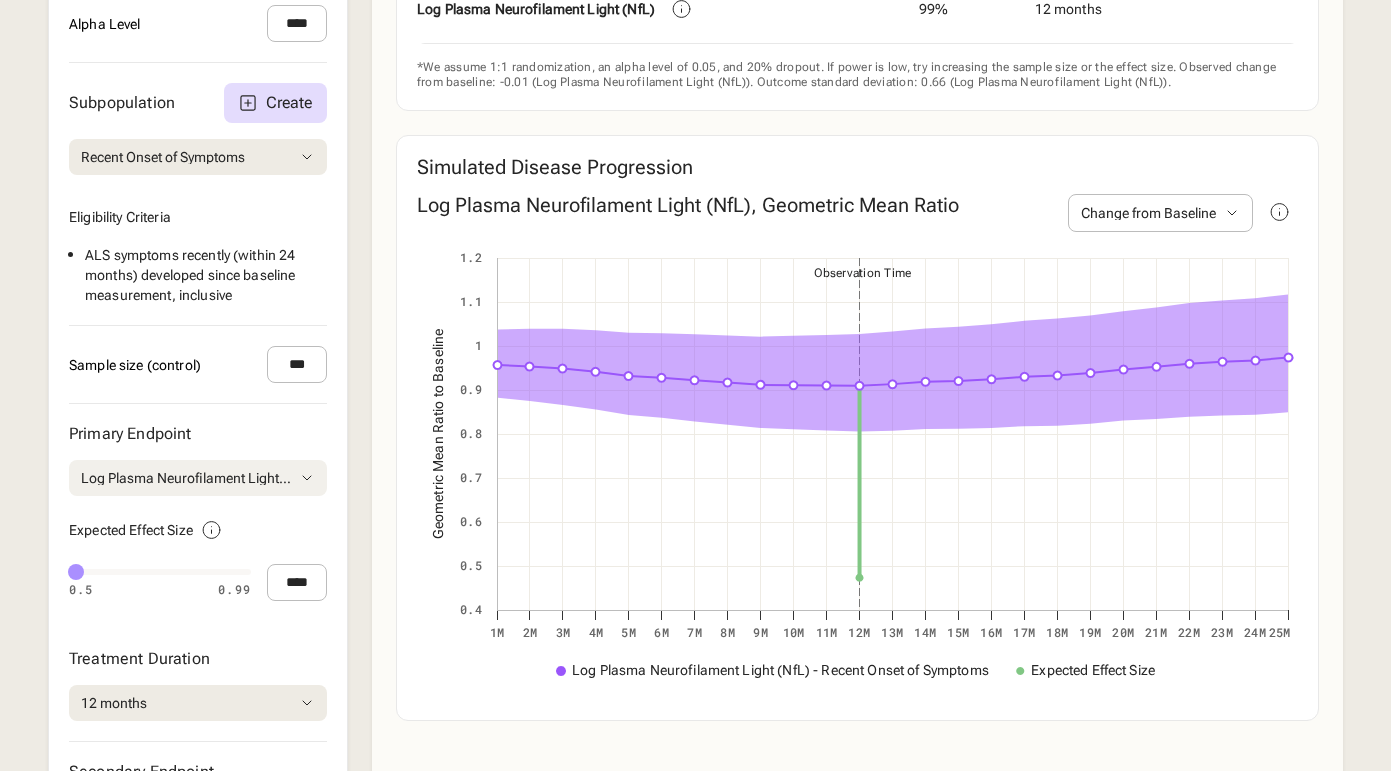 click on "Log Plasma Neurofilament Light (NfL)" at bounding box center [186, 478] 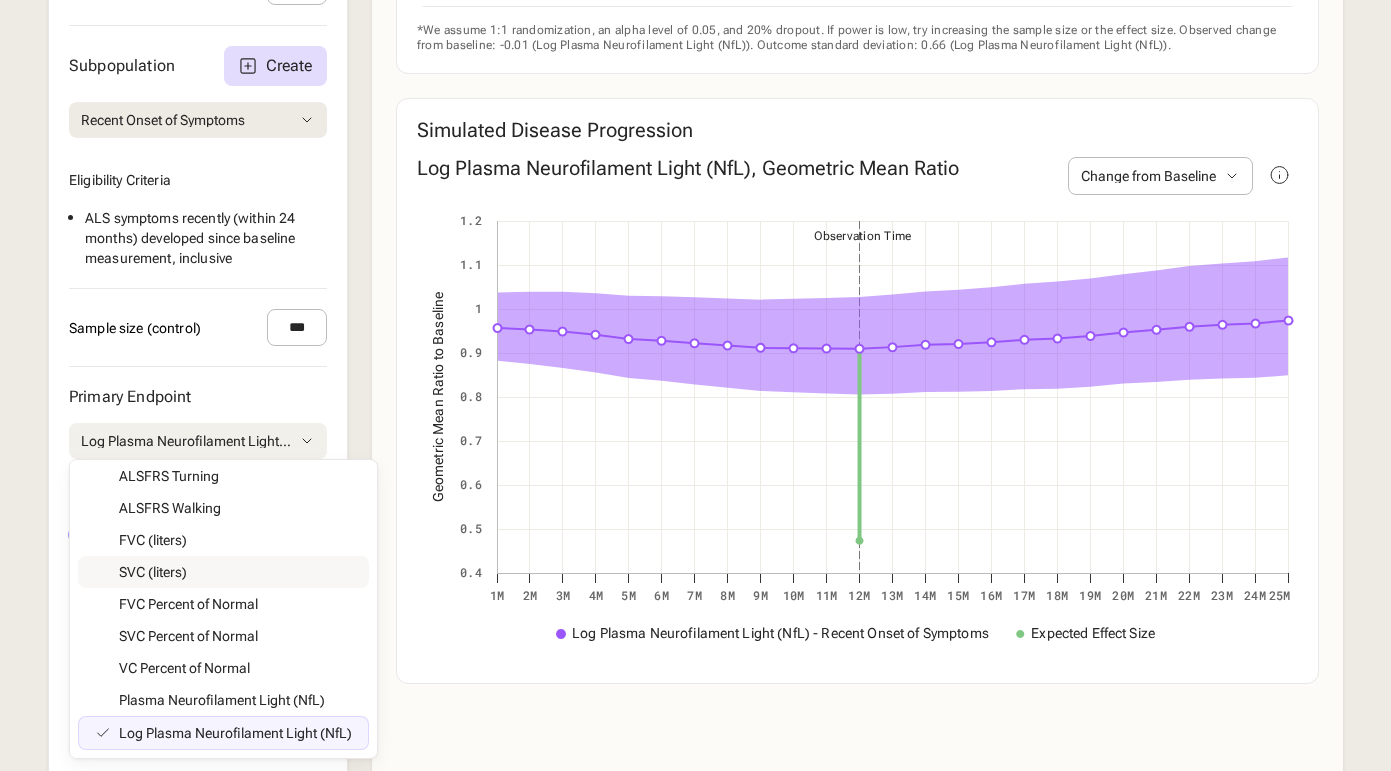 scroll, scrollTop: 817, scrollLeft: 0, axis: vertical 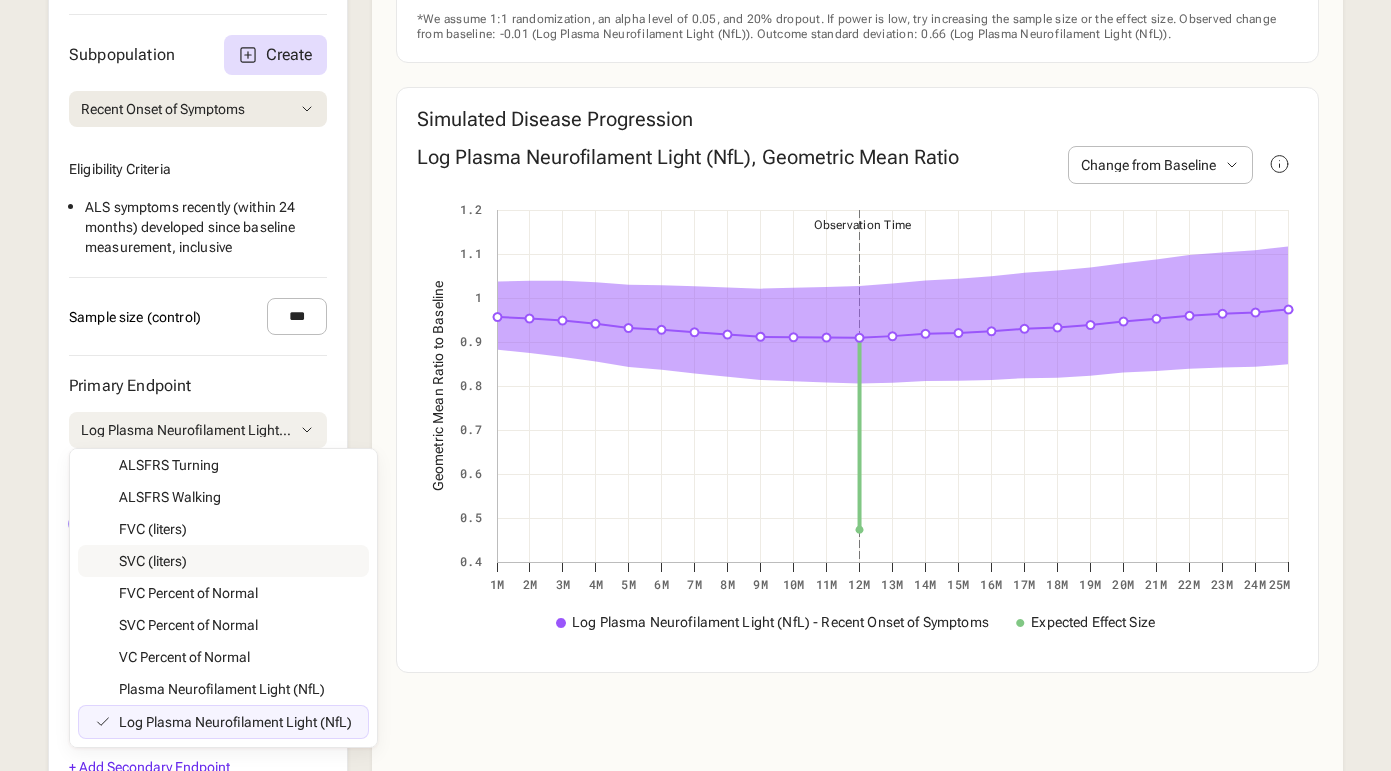 click on "Primary Endpoint Log Plasma Neurofilament Light (NfL) ALSFRS-R Score ALSFRS Climbing ALSFRS Cutting ALSFRS Dyspnea ALSFRS Handwriting ALSFRS Hygiene ALSFRS Respiratory Insufficiency ALSFRS Orthopnea ALSFRS Salivation ALSFRS Speech ALSFRS Swallowing ALSFRS Turning ALSFRS Walking FVC (liters) SVC (liters) FVC Percent of Normal SVC Percent of Normal VC Percent of Normal Plasma Neurofilament Light (NfL) Log Plasma Neurofilament Light (NfL) Expected Effect Size 0.5 0.99 0.52 0.5 0.99 **** Treatment Duration 12 months 1 months 2 months 3 months 4 months 5 months 6 months 7 months 8 months 9 months 10 months 11 months 12 months 13 months 14 months 15 months 16 months 17 months 18 months 19 months 20 months 21 months 22 months 23 months 24 months 25 months" at bounding box center (198, 525) 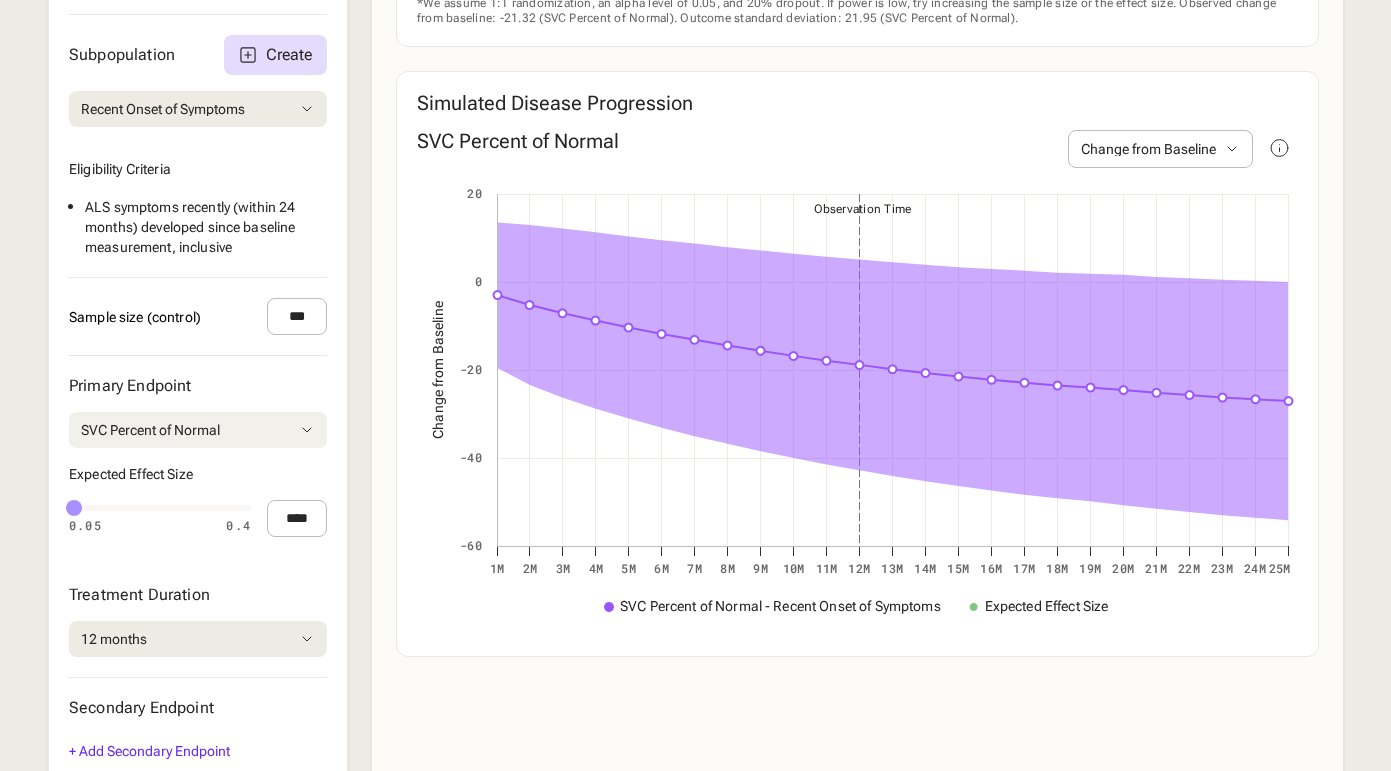 click on "SVC Percent of Normal" at bounding box center [198, 430] 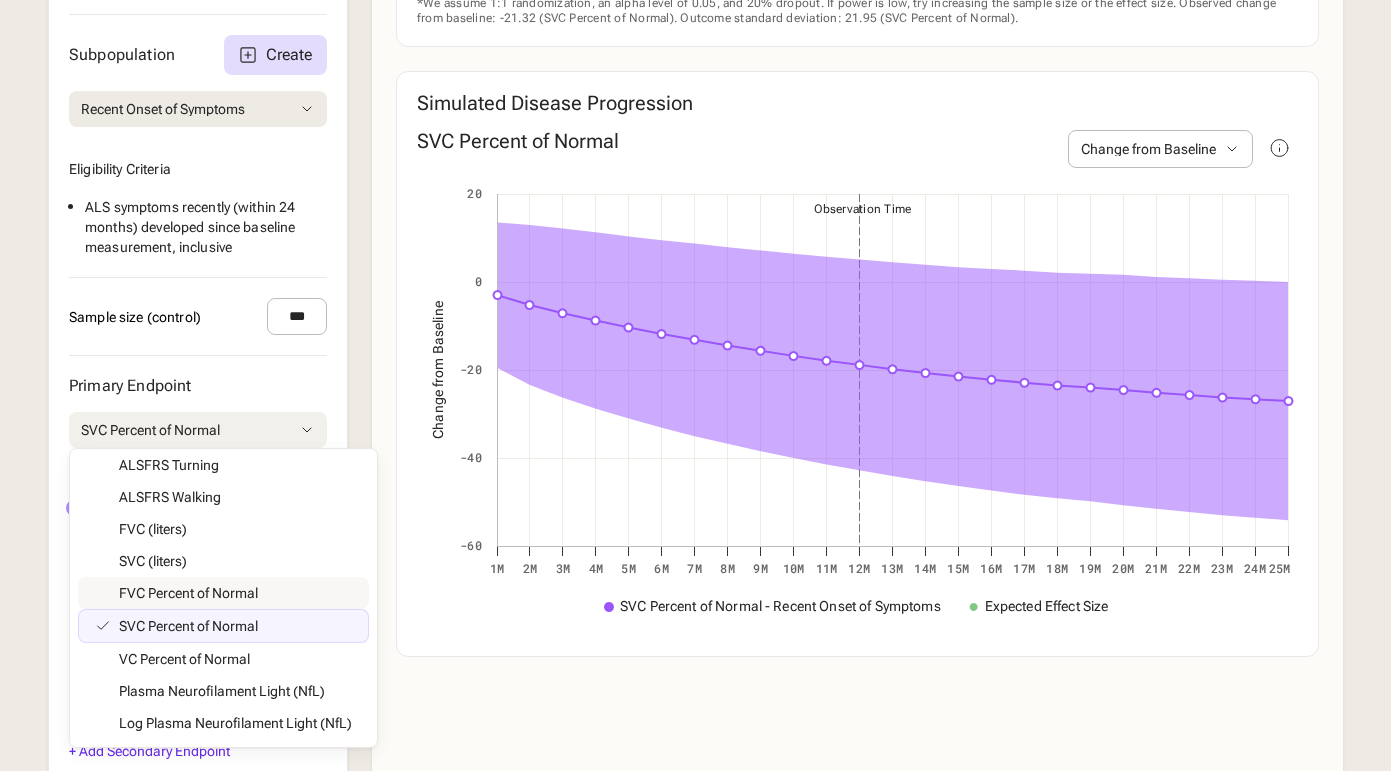 click on "Primary Endpoint SVC Percent of Normal ALSFRS-R Score ALSFRS Climbing ALSFRS Cutting ALSFRS Dyspnea ALSFRS Handwriting ALSFRS Hygiene ALSFRS Respiratory Insufficiency ALSFRS Orthopnea ALSFRS Salivation ALSFRS Speech ALSFRS Swallowing ALSFRS Turning ALSFRS Walking FVC (liters) SVC (liters) FVC Percent of Normal SVC Percent of Normal VC Percent of Normal Plasma Neurofilament Light (NfL) Log Plasma Neurofilament Light (NfL) Expected Effect Size 0.05 0.4 0.06 0.05 0.4 **** Treatment Duration 12 months 1 months 2 months 3 months 4 months 5 months 6 months 7 months 8 months 9 months 10 months 11 months 12 months 13 months 14 months 15 months 16 months 17 months 18 months 19 months 20 months 21 months 22 months 23 months 24 months 25 months" at bounding box center (198, 517) 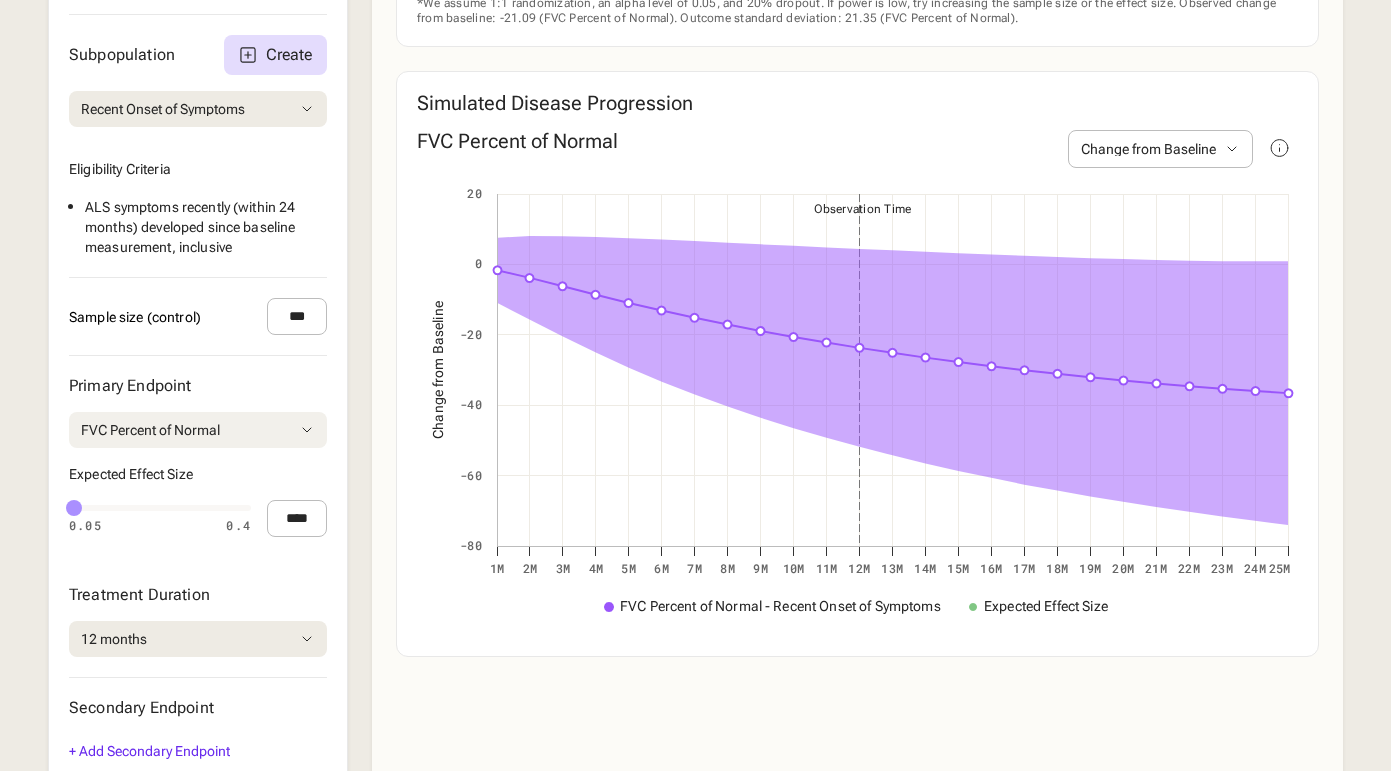 click on "FVC Percent of Normal" at bounding box center (198, 430) 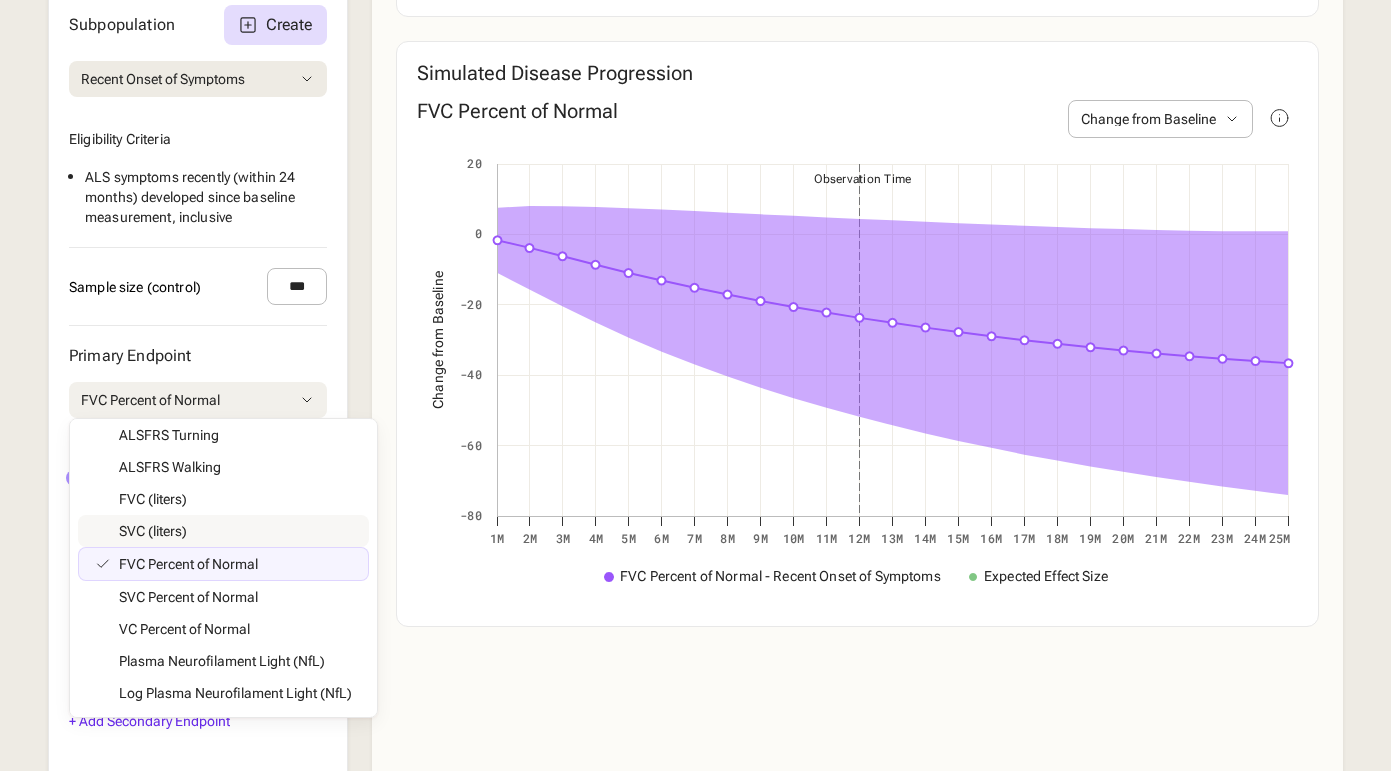 scroll, scrollTop: 849, scrollLeft: 0, axis: vertical 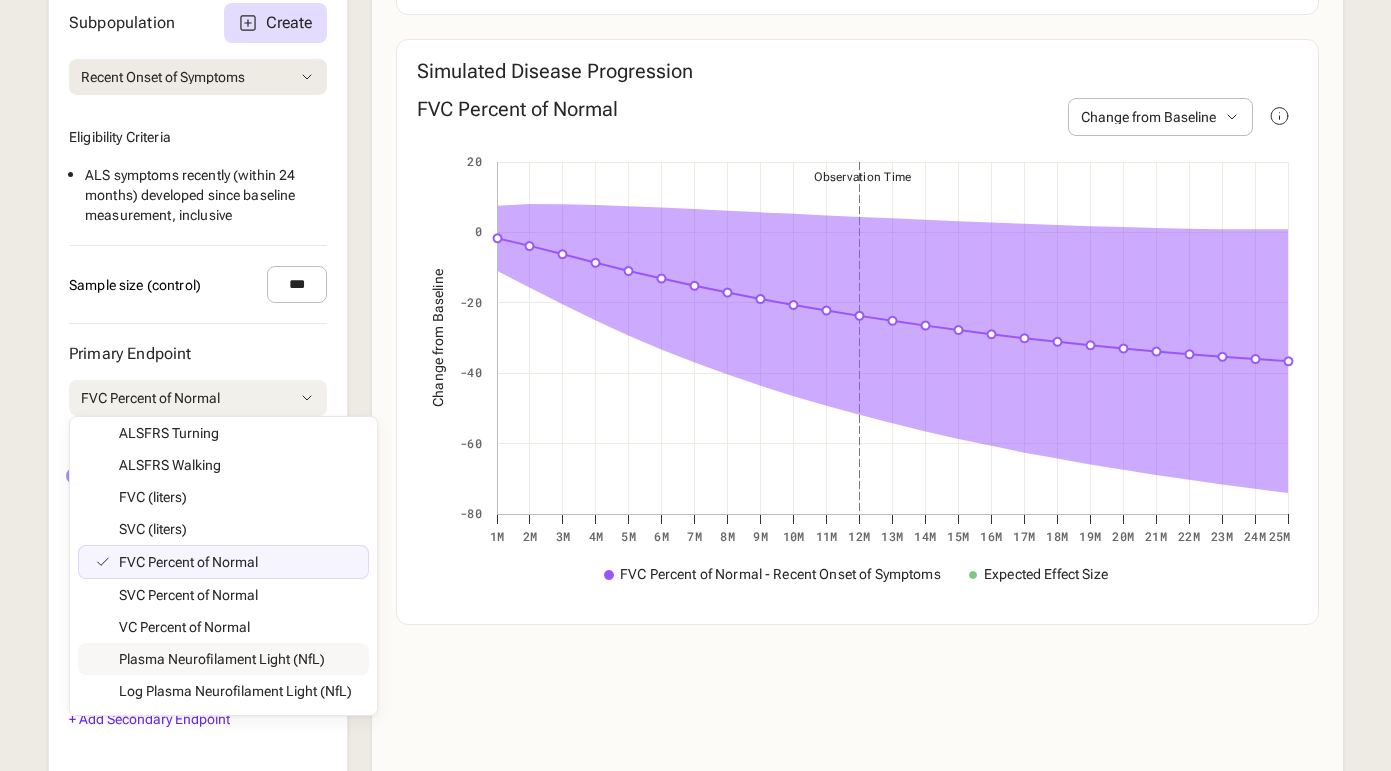 click on "Disease Area Amyotrophic Lateral Sclerosis Load Default Alpha Level **** Subpopulation Create Recent Onset of Symptoms All Minimum Vital Capacity Recent Onset of Symptoms Eligibility Criteria ALS symptoms recently (within 24 months) developed since baseline measurement , inclusive Sample size (control) *** Primary Endpoint FVC Percent of Normal ALSFRS-R Score ALSFRS Climbing ALSFRS Cutting ALSFRS Dyspnea ALSFRS Handwriting ALSFRS Hygiene ALSFRS Respiratory Insufficiency ALSFRS Orthopnea ALSFRS Salivation ALSFRS Speech ALSFRS Swallowing ALSFRS Turning ALSFRS Walking FVC (liters) SVC (liters) FVC Percent of Normal SVC Percent of Normal VC Percent of Normal Plasma Neurofilament Light (NfL) Log Plasma Neurofilament Light (NfL) Expected Effect Size 0.05 0.4 0.06 0.05 0.4 **** Treatment Duration 12 months 1 months 2 months 3 months 4 months 5 months 6 months 7 months 8 months 9 months 10 months 11 months 12 months 13 months 14 months 15 months 16 months 17 months 18 months 19 months 20 months 21 months 22 months" at bounding box center (198, 237) 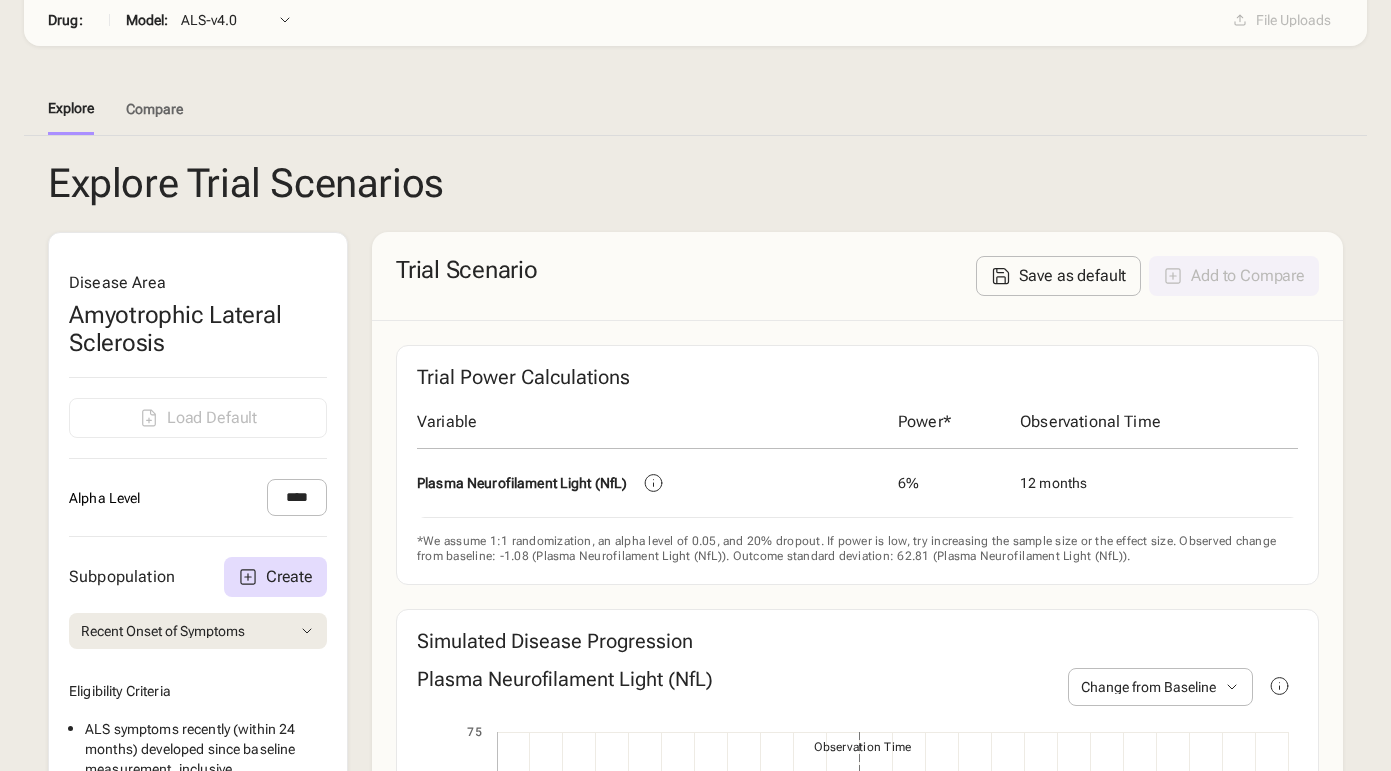 scroll, scrollTop: 291, scrollLeft: 0, axis: vertical 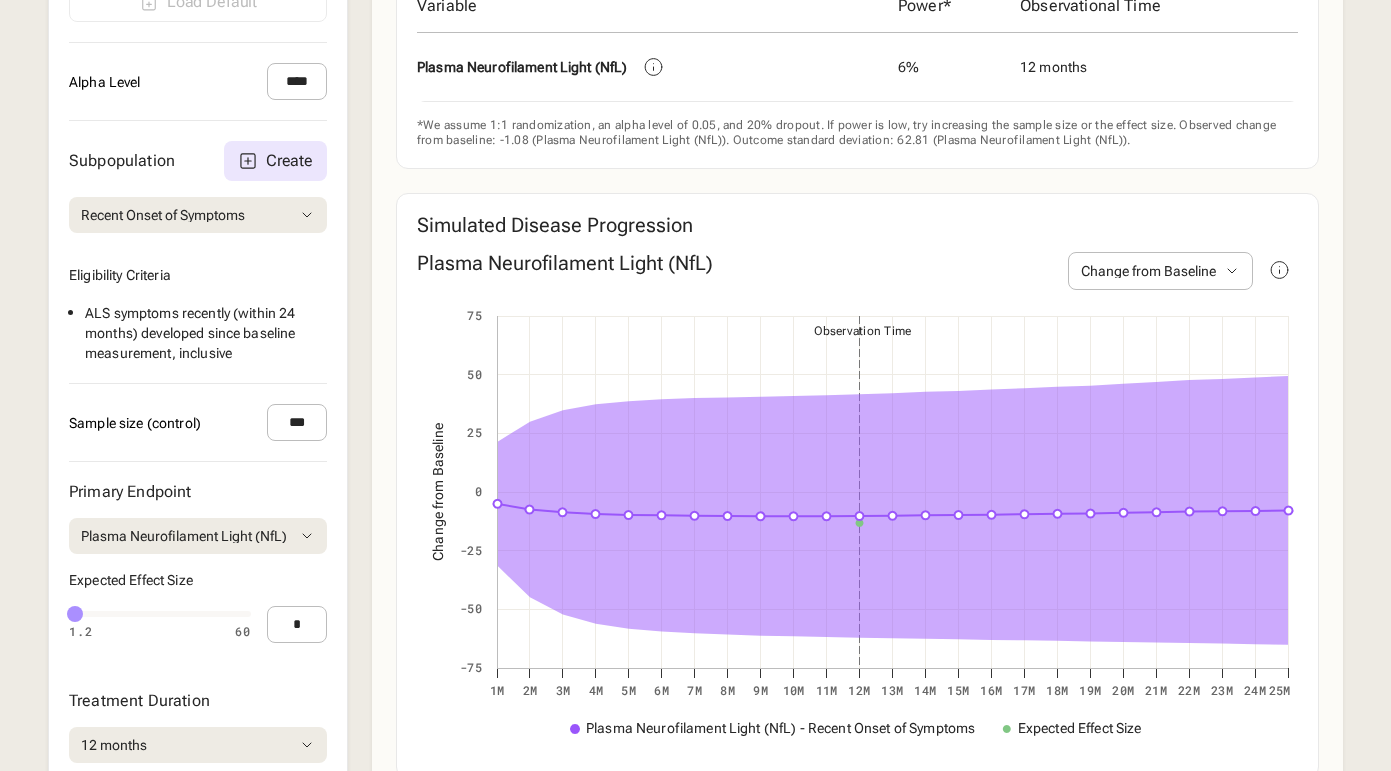 click on "Create" at bounding box center [289, 161] 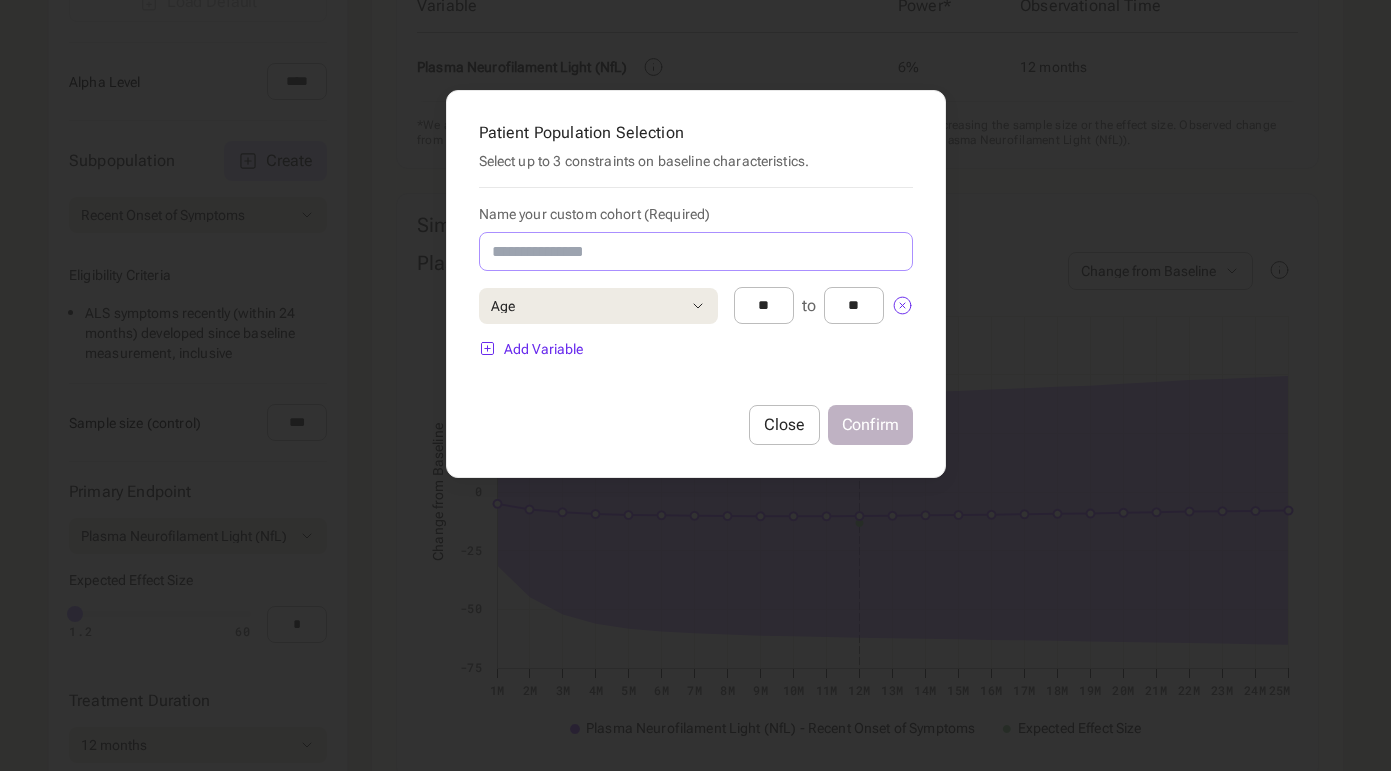 click at bounding box center [696, 251] 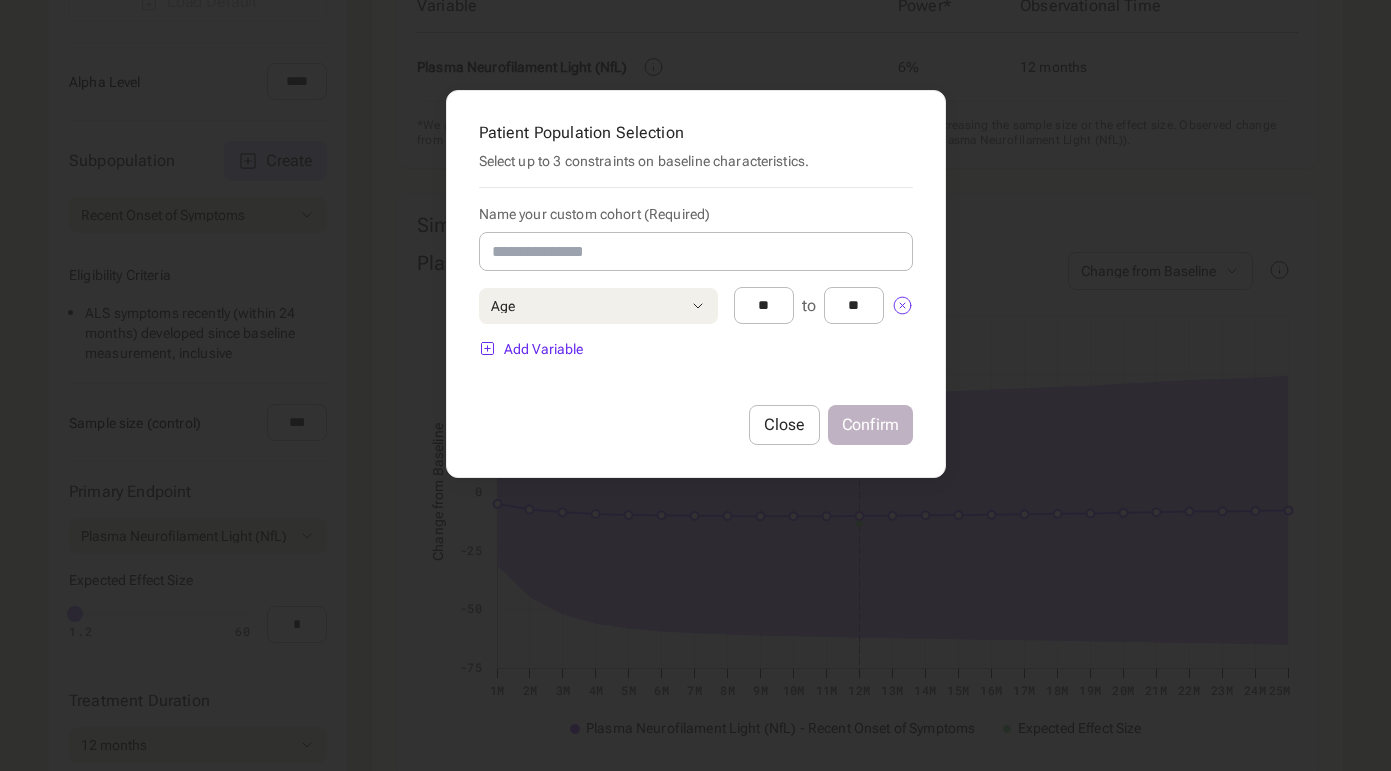 click on "Age" at bounding box center (598, 306) 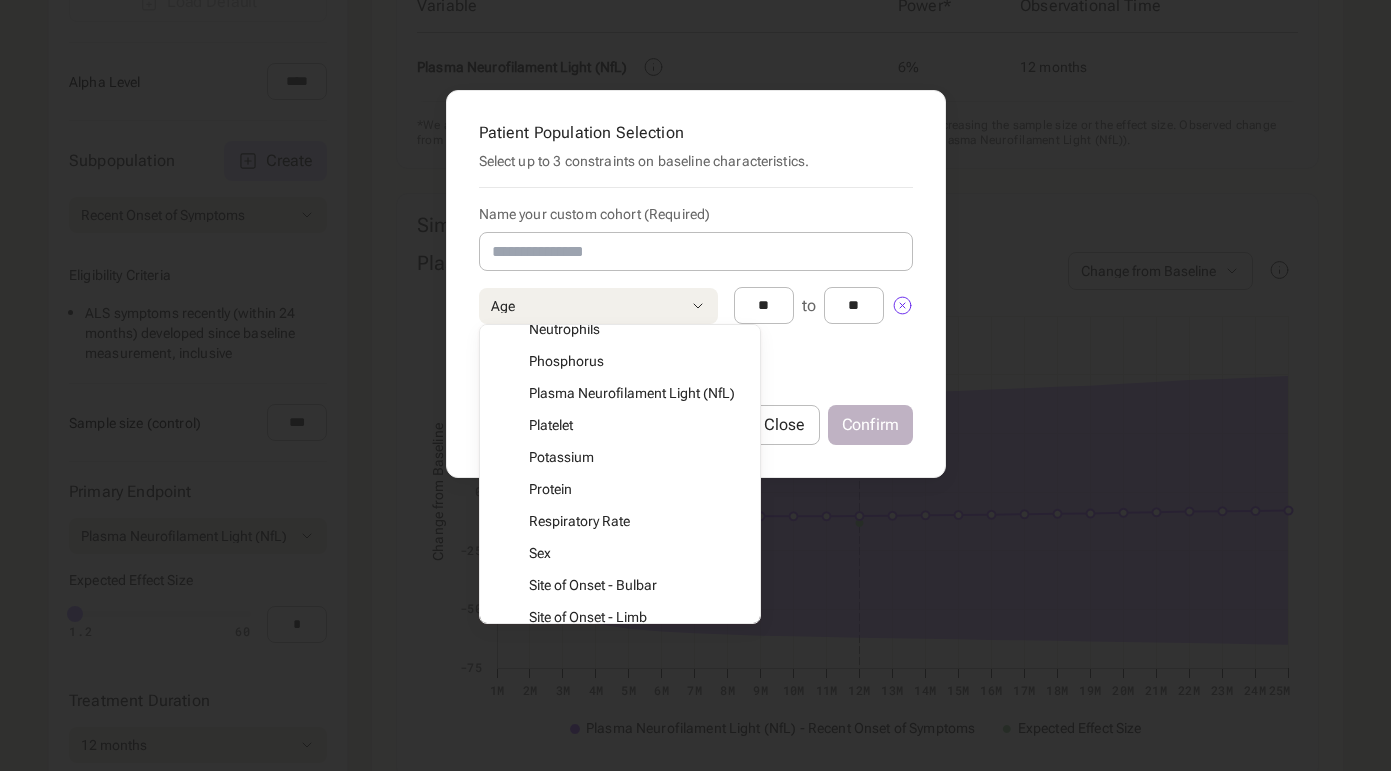 scroll, scrollTop: 1766, scrollLeft: 0, axis: vertical 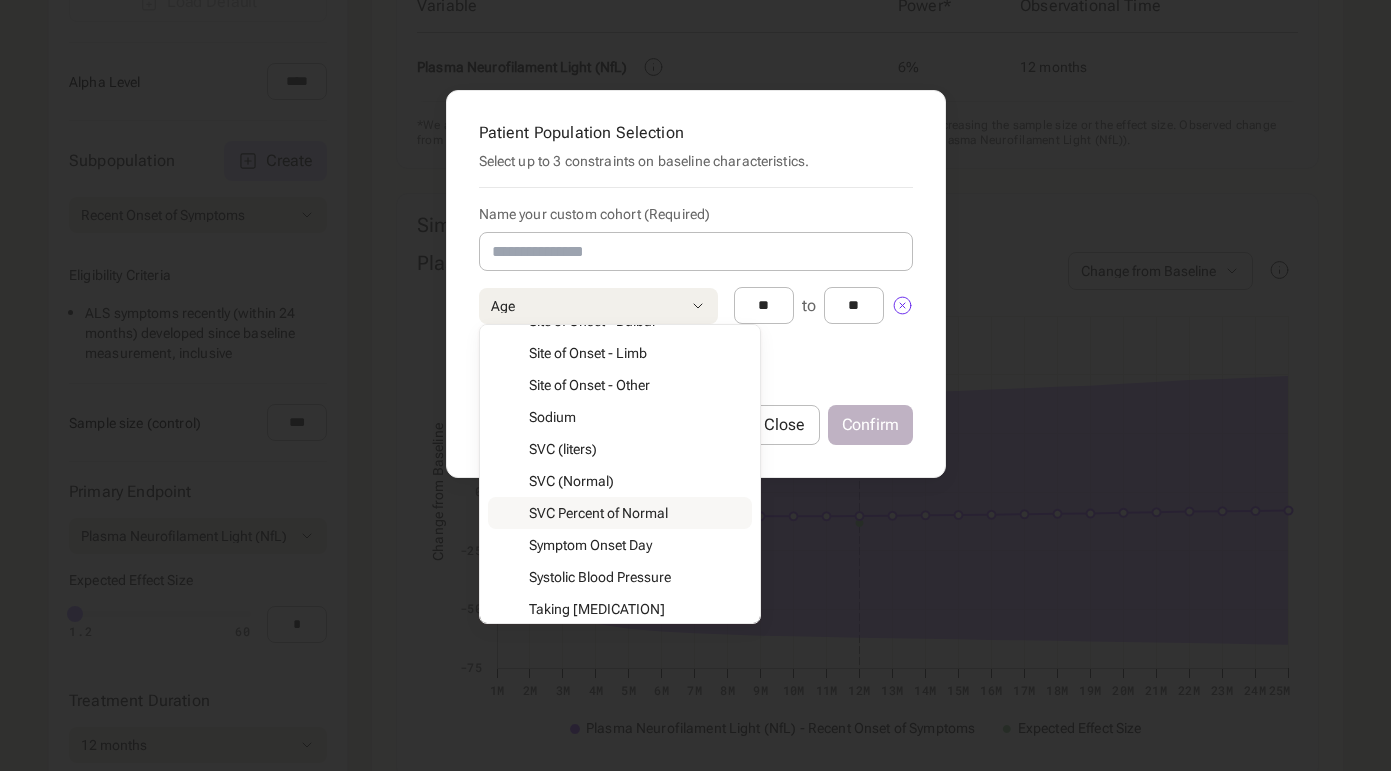 click on "Patient Population Selection Select up to 3 constraints on baseline characteristics. Name your custom cohort (Required) Age Age Alanine Aminotransferase Albumin Alkaline Phosphatase ALS CBS Total Score ALSFRS Climbing ALSFRS Cutting ALSFRS Dyspnea ALSFRS Handwriting ALSFRS Hygiene ALSFRS Orthopnea ALSFRS Respiratory Component ALSFRS Respiratory Insufficiency ALSFRS Salivation ALSFRS Speech ALSFRS Swallowing ALSFRS Turning ALSFRS Walking ALSFRS-R Preslope ALSFRS-R Score Aspartate Aminotransferase Basophils Blood Urea Nitrogen Body Mass Index Calcium Caucasian Race Chloride Cholesterol Creatine Kinase Creatinine Diastolic Blood Pressure Eosinophils FVC (liters) FVC (norm) FVC Percent of Normal FVC Preslope Gamma Glutamyl Transferase Glucose Heart Rate Height Hematocrit Hemoglobin Hemoglobin A1c Lactate Dehydrogenase Lymphocytes Monocytes Neutrophils Phosphorus Plasma Neurofilament Light (NfL) Platelet Potassium Protein Respiratory Rate Sex Site of Onset - Bulbar Site of Onset - Limb Site of Onset - Other **" at bounding box center [695, 385] 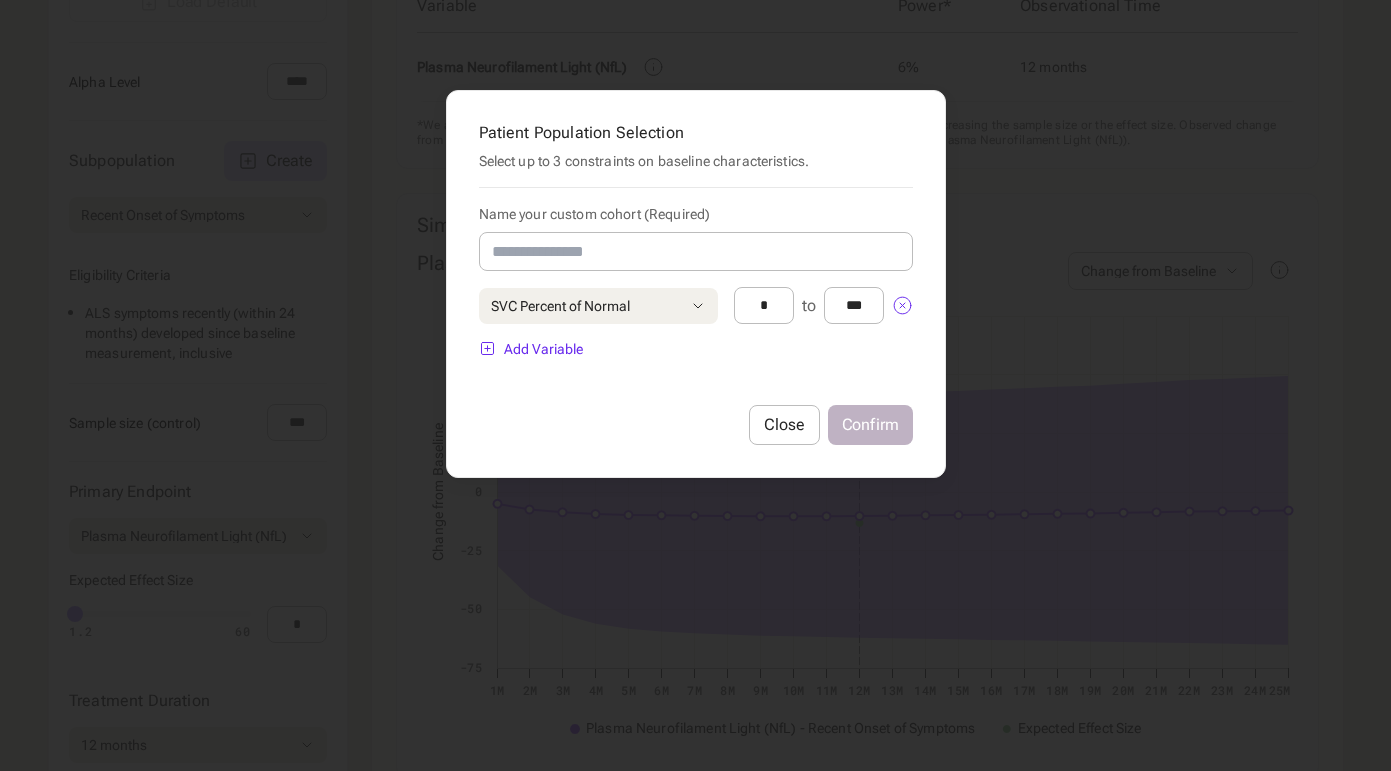 click on "SVC Percent of Normal" at bounding box center (598, 306) 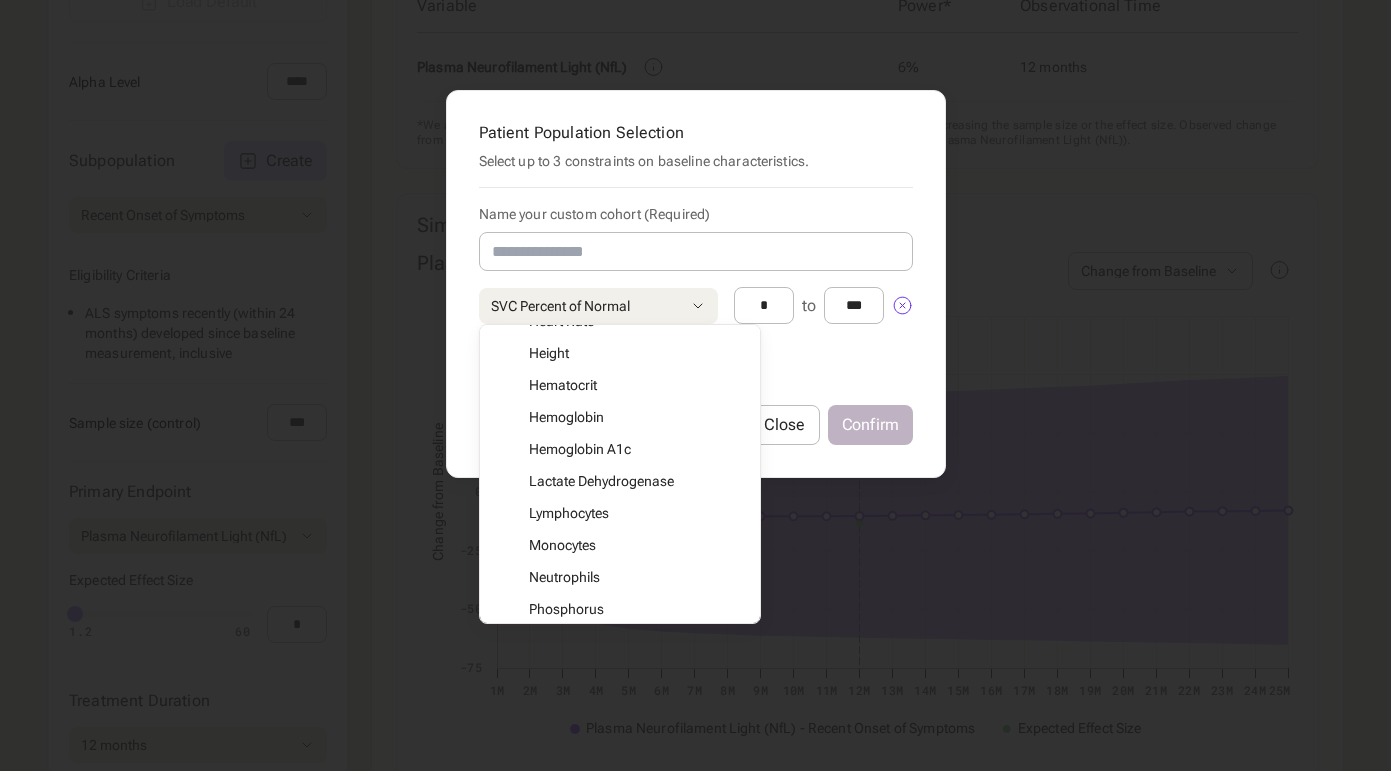 scroll, scrollTop: 1447, scrollLeft: 0, axis: vertical 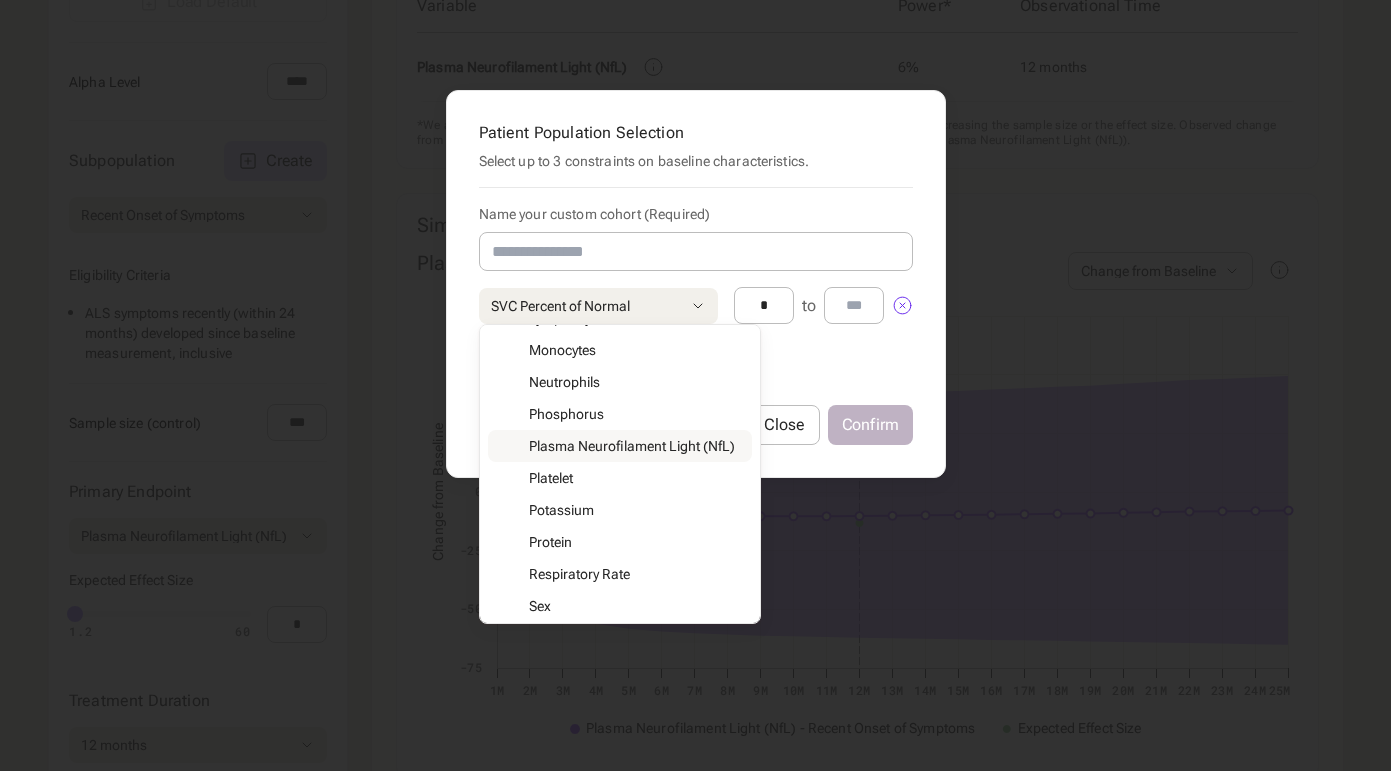 click on "Patient Population Selection Select up to 3 constraints on baseline characteristics. Name your custom cohort (Required) SVC Percent of Normal Age Alanine Aminotransferase Albumin Alkaline Phosphatase ALS CBS Total Score ALSFRS Climbing ALSFRS Cutting ALSFRS Dyspnea ALSFRS Handwriting ALSFRS Hygiene ALSFRS Orthopnea ALSFRS Respiratory Component ALSFRS Respiratory Insufficiency ALSFRS Salivation ALSFRS Speech ALSFRS Swallowing ALSFRS Turning ALSFRS Walking ALSFRS-R Preslope ALSFRS-R Score Aspartate Aminotransferase Basophils Blood Urea Nitrogen Body Mass Index Calcium Caucasian Race Chloride Cholesterol Creatine Kinase Creatinine Diastolic Blood Pressure Eosinophils FVC (liters) FVC (norm) FVC Percent of Normal FVC Preslope Gamma Glutamyl Transferase Glucose Heart Rate Height Hematocrit Hemoglobin Hemoglobin A1c Lactate Dehydrogenase Lymphocytes Monocytes Neutrophils Phosphorus Plasma Neurofilament Light (NfL) Platelet Potassium Protein Respiratory Rate Sex Site of Onset - Bulbar Site of Onset - Limb Sodium" at bounding box center (696, 284) 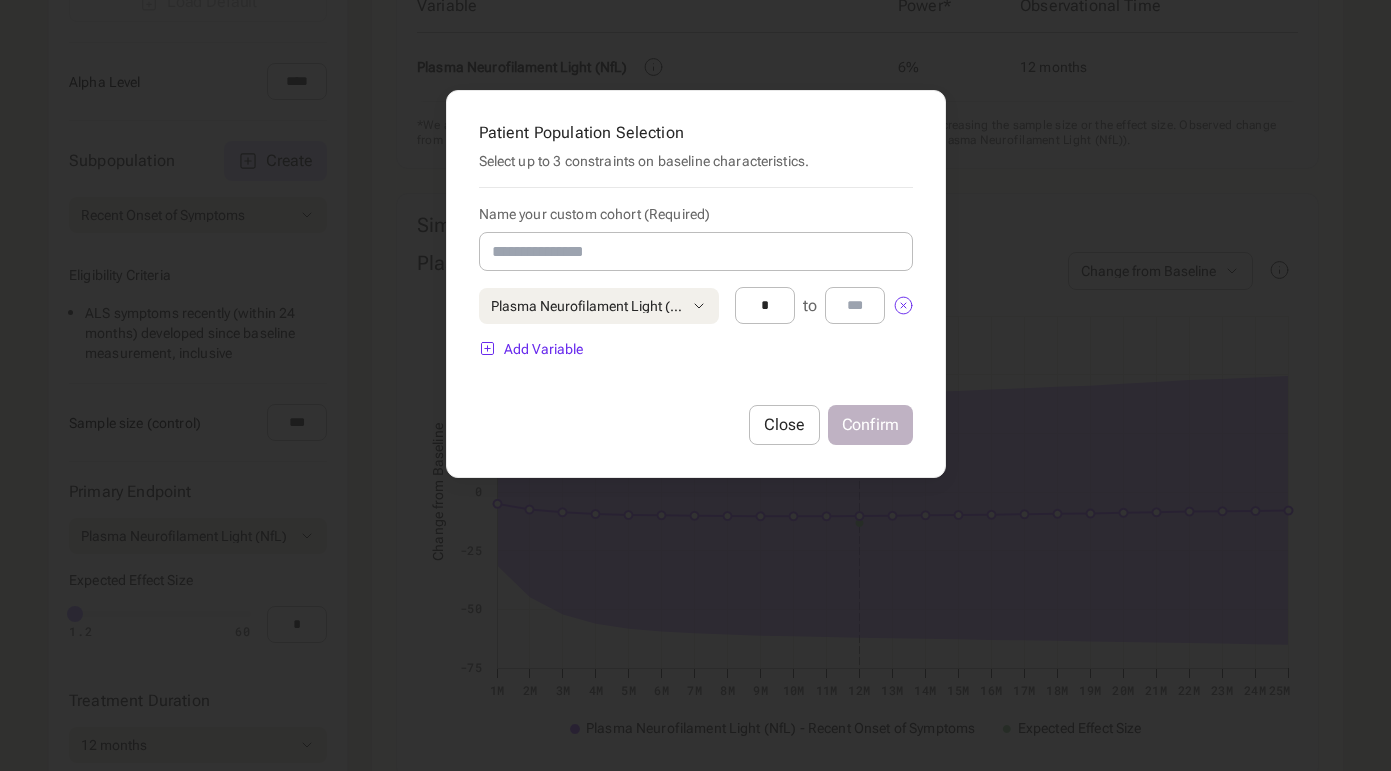 click on "Plasma Neurofilament Light (NfL)" at bounding box center (599, 306) 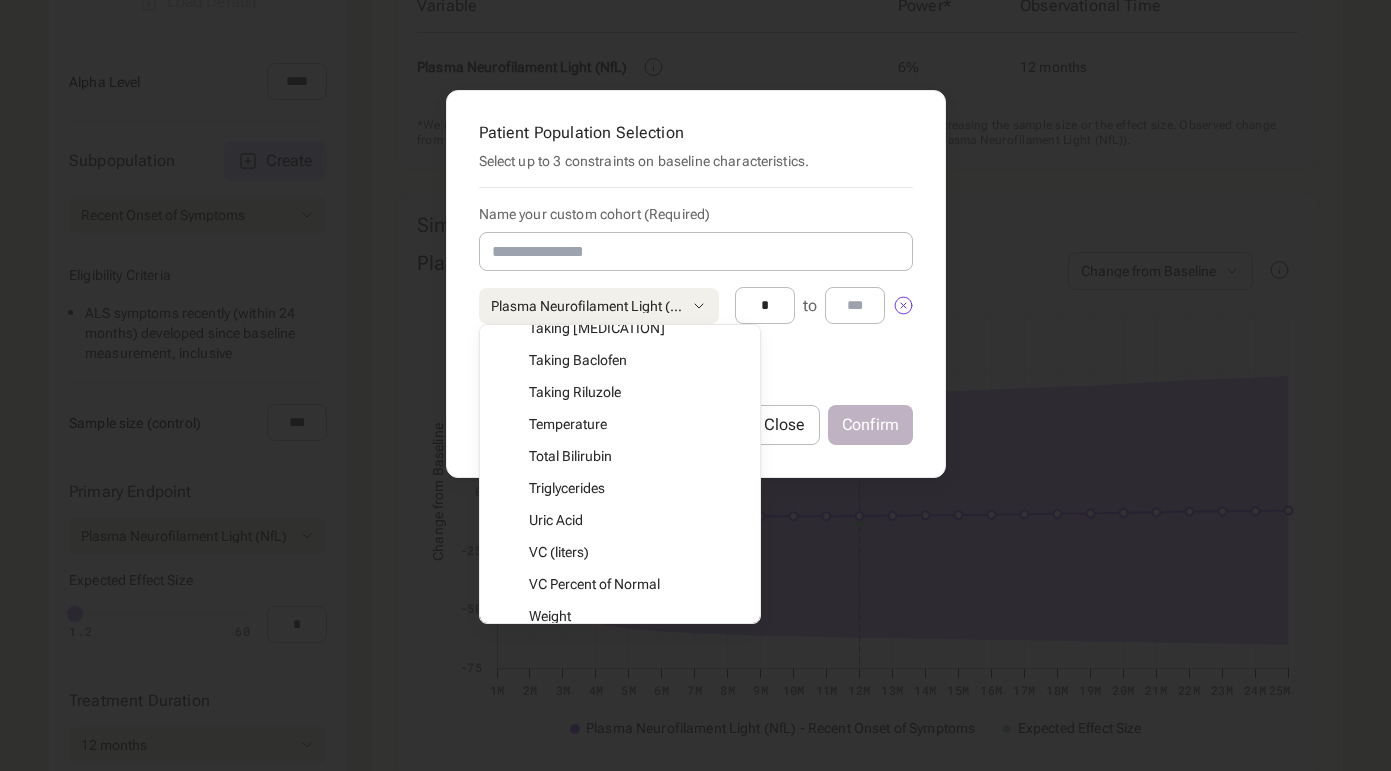 scroll, scrollTop: 2064, scrollLeft: 0, axis: vertical 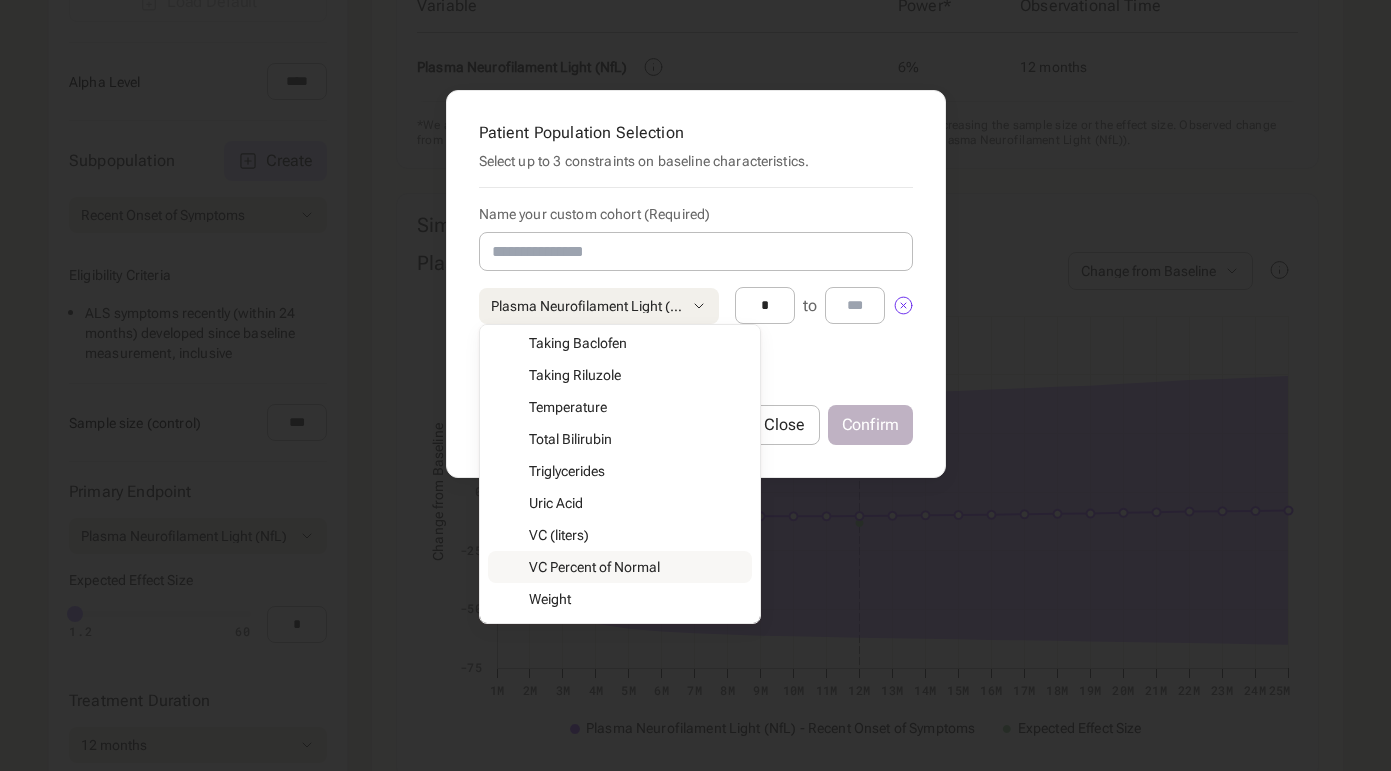 type on "***" 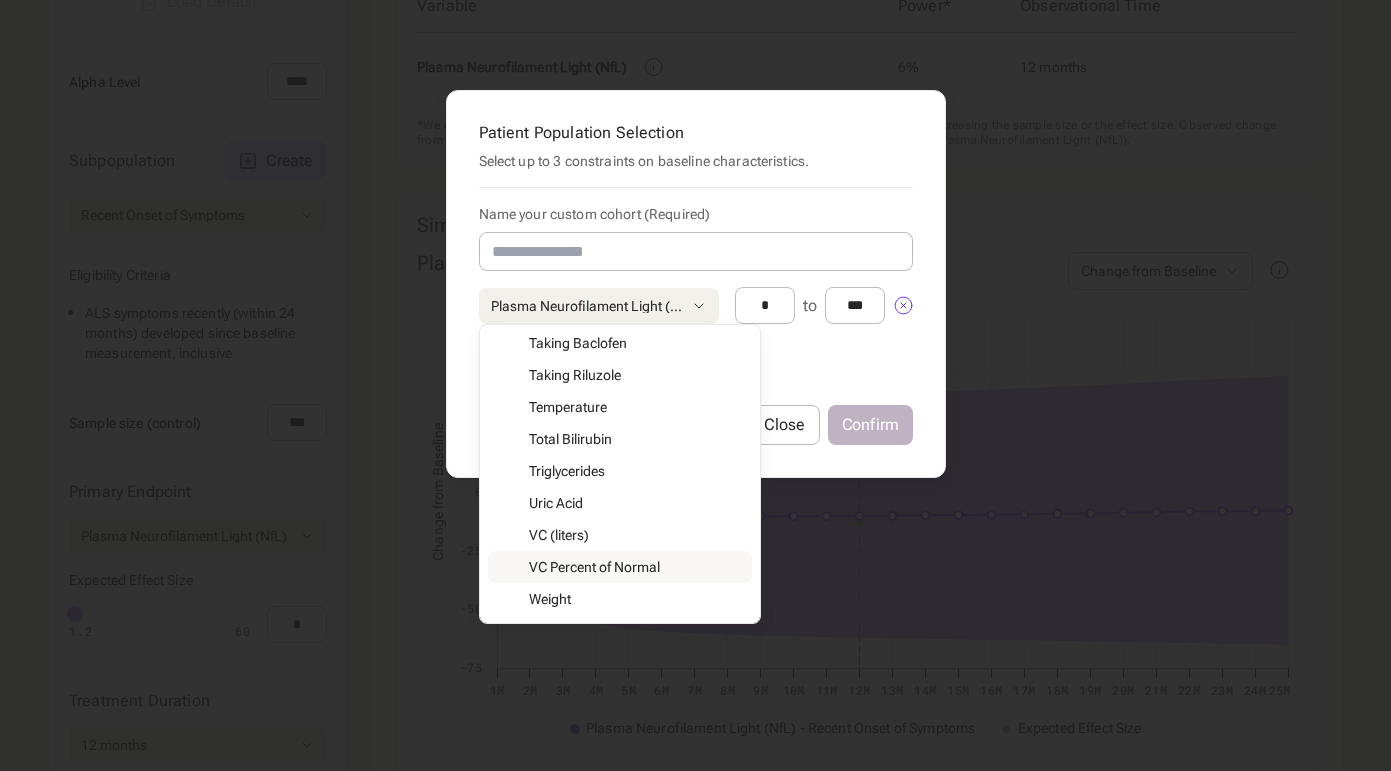 click on "Patient Population Selection Select up to 3 constraints on baseline characteristics. Name your custom cohort (Required) Plasma Neurofilament Light (NfL) Age Alanine Aminotransferase Albumin Alkaline Phosphatase ALS CBS Total Score ALSFRS Climbing ALSFRS Cutting ALSFRS Dyspnea ALSFRS Handwriting ALSFRS Hygiene ALSFRS Orthopnea ALSFRS Respiratory Component ALSFRS Respiratory Insufficiency ALSFRS Salivation ALSFRS Speech ALSFRS Swallowing ALSFRS Turning ALSFRS Walking ALSFRS-R Preslope ALSFRS-R Score Aspartate Aminotransferase Basophils Blood Urea Nitrogen Body Mass Index Calcium Caucasian Race Chloride Cholesterol Creatine Kinase Creatinine Diastolic Blood Pressure Eosinophils FVC (liters) FVC (norm) FVC Percent of Normal FVC Preslope Gamma Glutamyl Transferase Glucose Heart Rate Height Hematocrit Hemoglobin Hemoglobin A1c Lactate Dehydrogenase Lymphocytes Monocytes Neutrophils Phosphorus Plasma Neurofilament Light (NfL) Platelet Potassium Protein Respiratory Rate Sex Site of Onset - Bulbar Sodium Uric Acid" at bounding box center (695, 385) 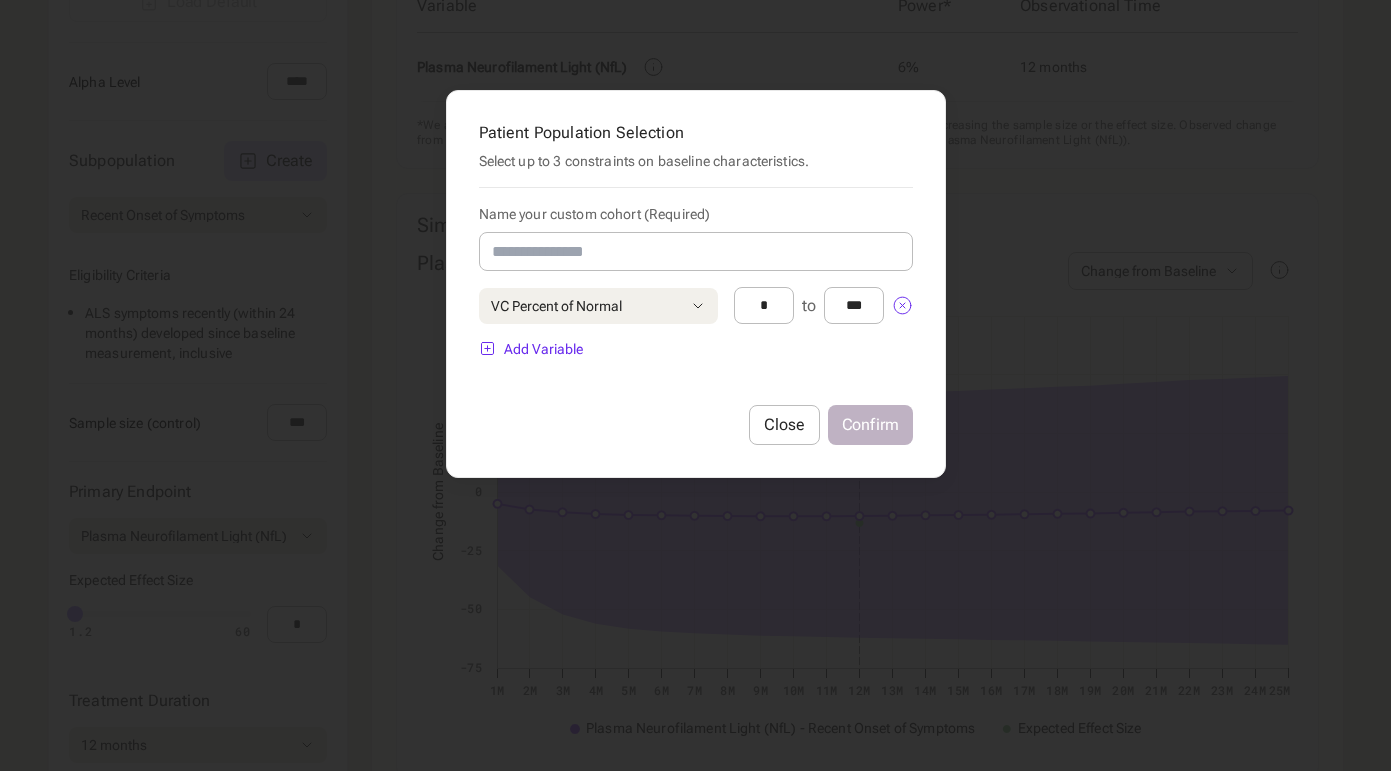 click on "VC Percent of Normal" at bounding box center (598, 306) 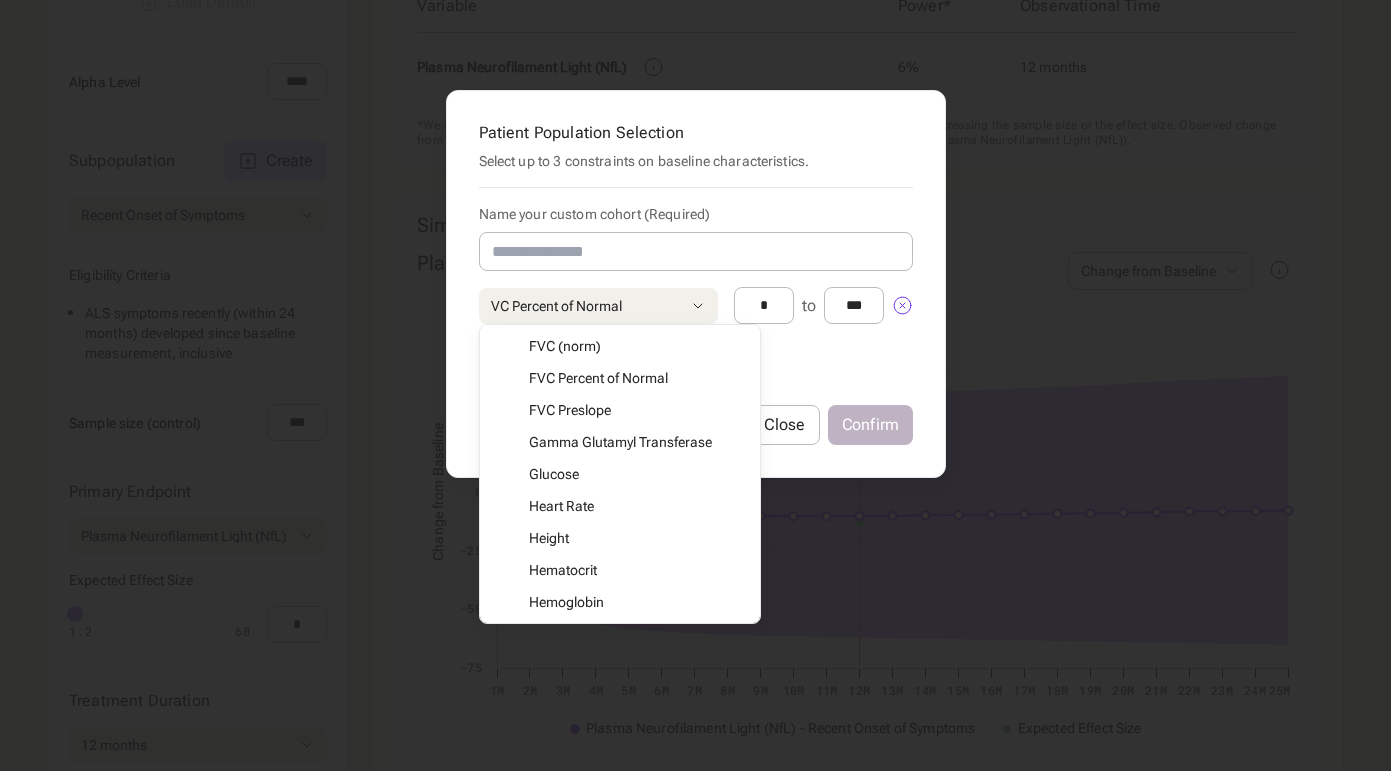 scroll, scrollTop: 1192, scrollLeft: 0, axis: vertical 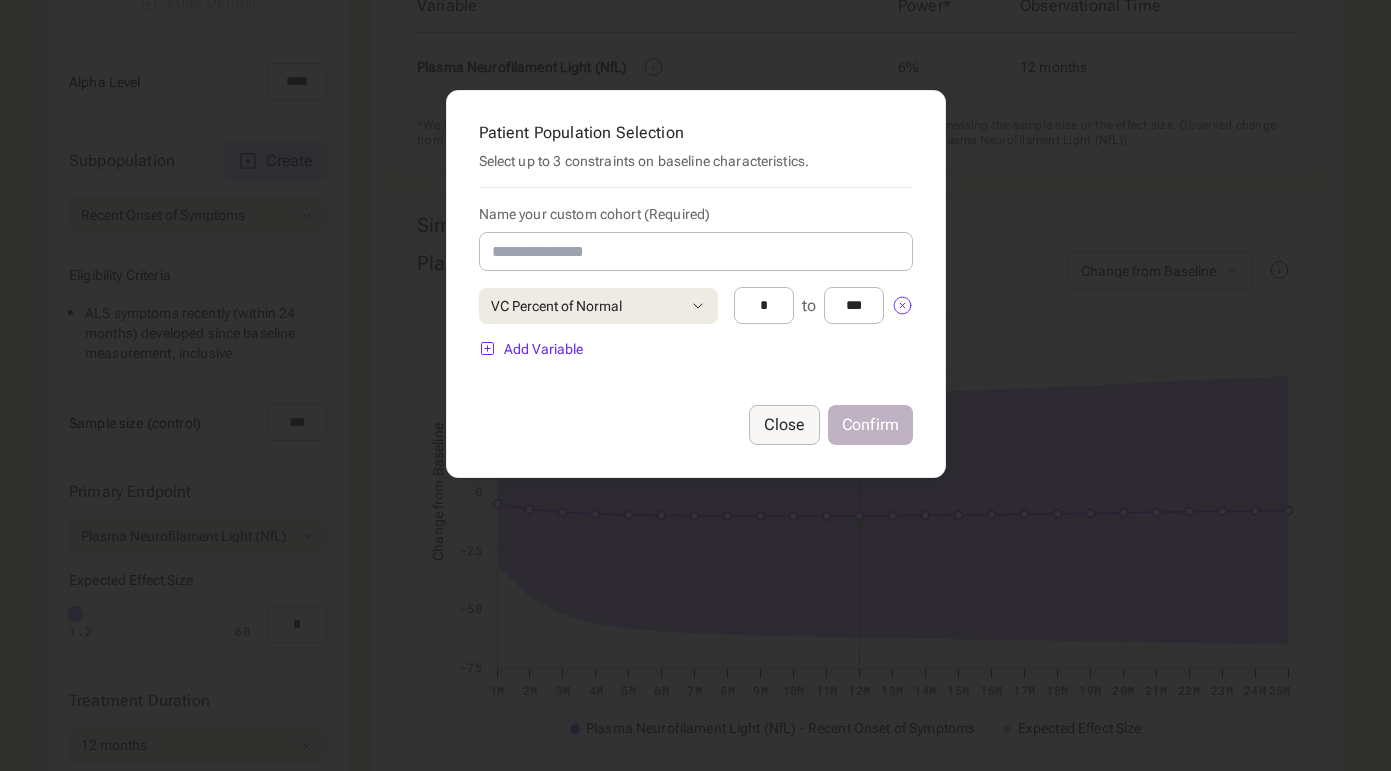 click on "Close" at bounding box center (784, 425) 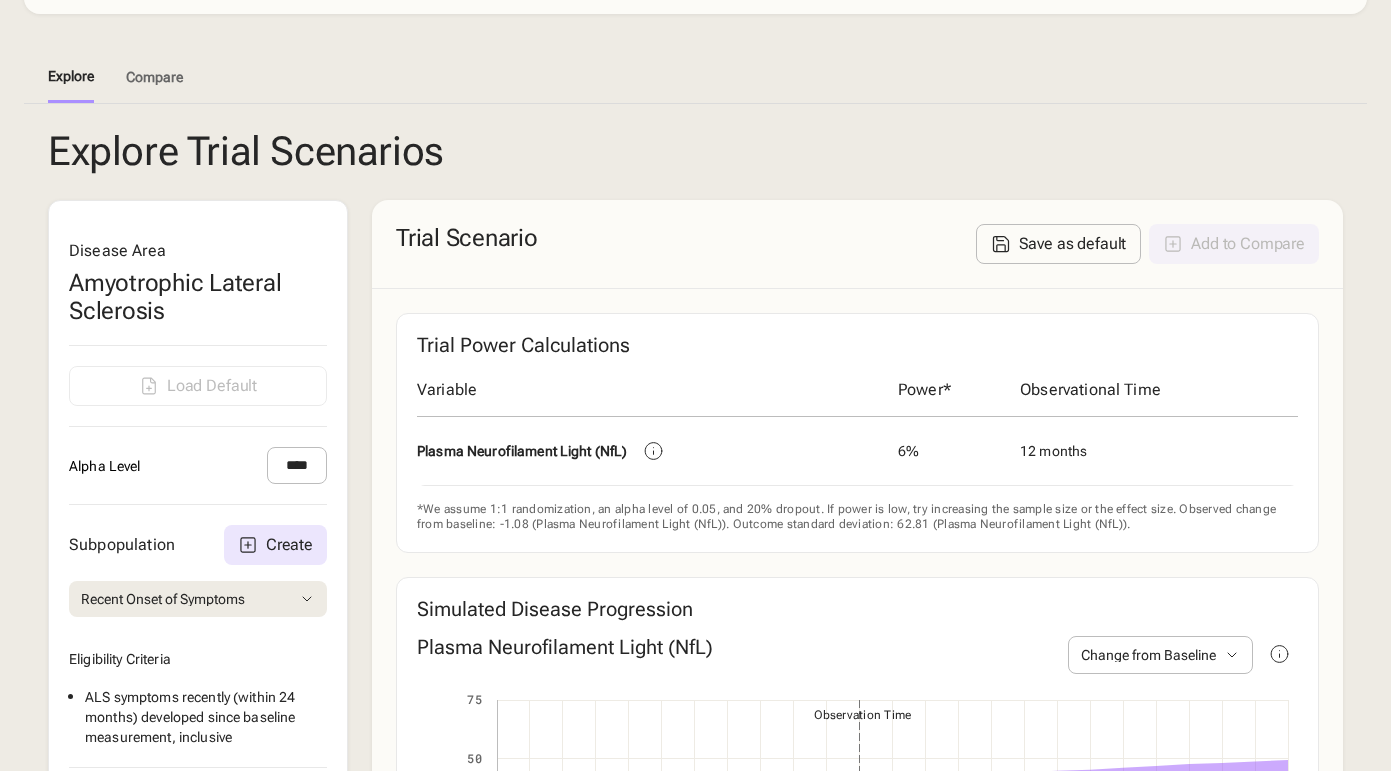 scroll, scrollTop: 281, scrollLeft: 0, axis: vertical 